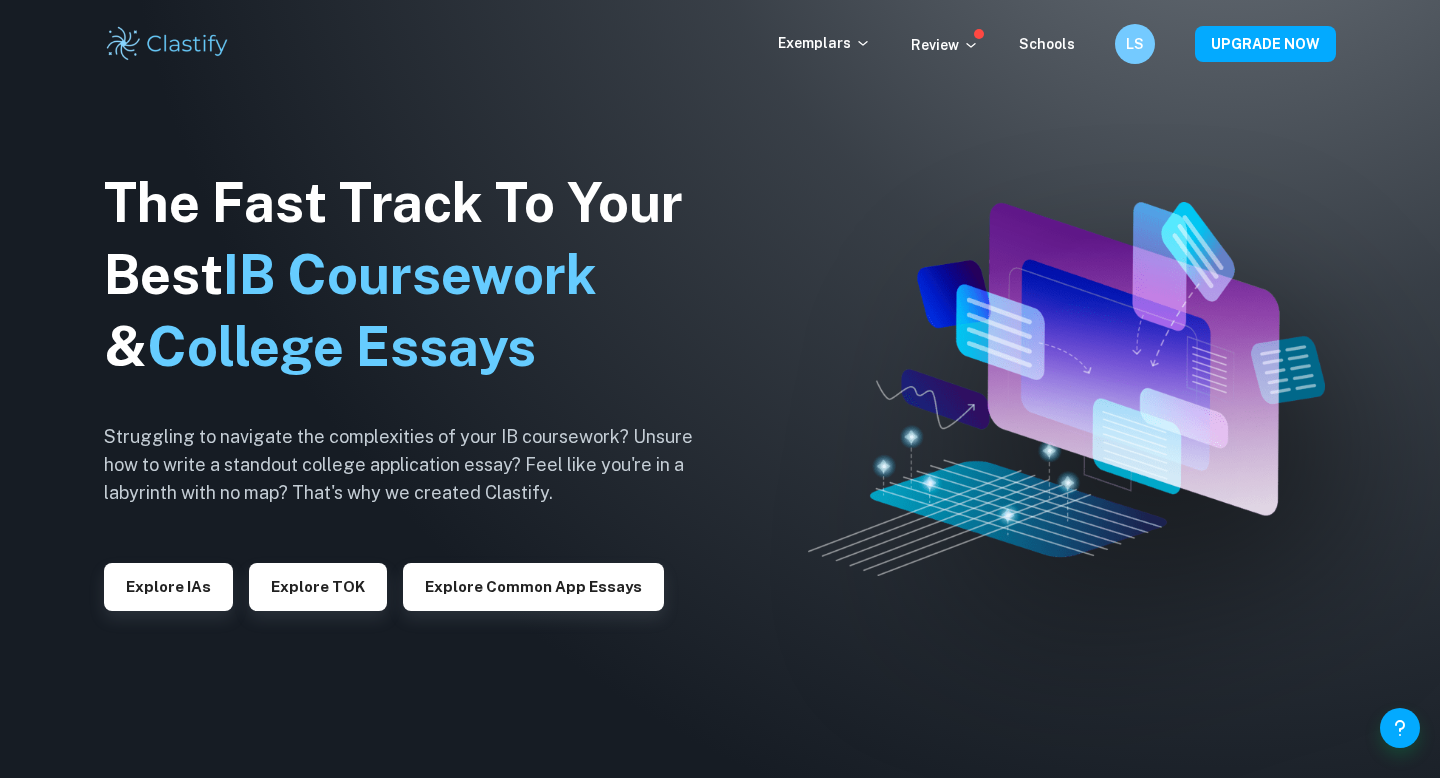 scroll, scrollTop: 0, scrollLeft: 0, axis: both 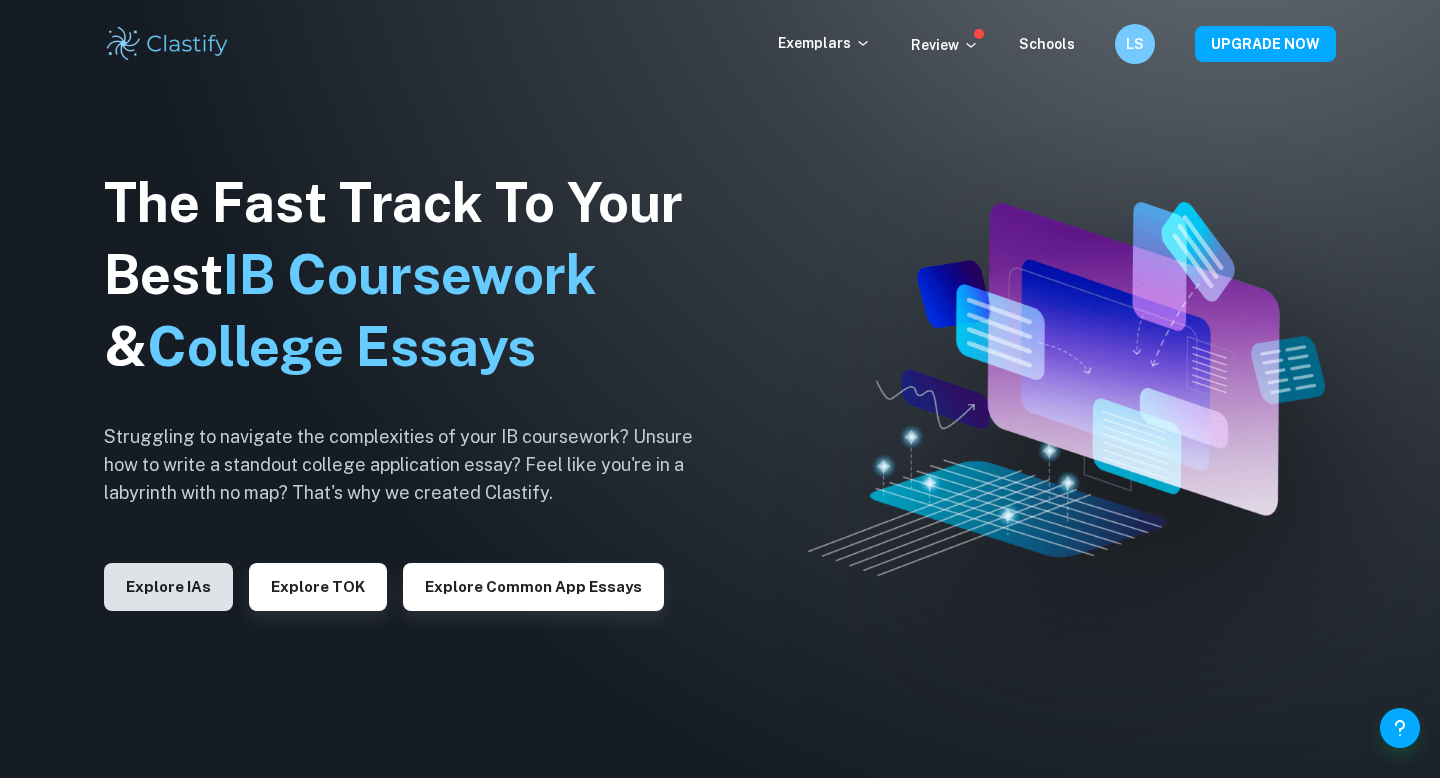 click on "Explore IAs" at bounding box center (168, 587) 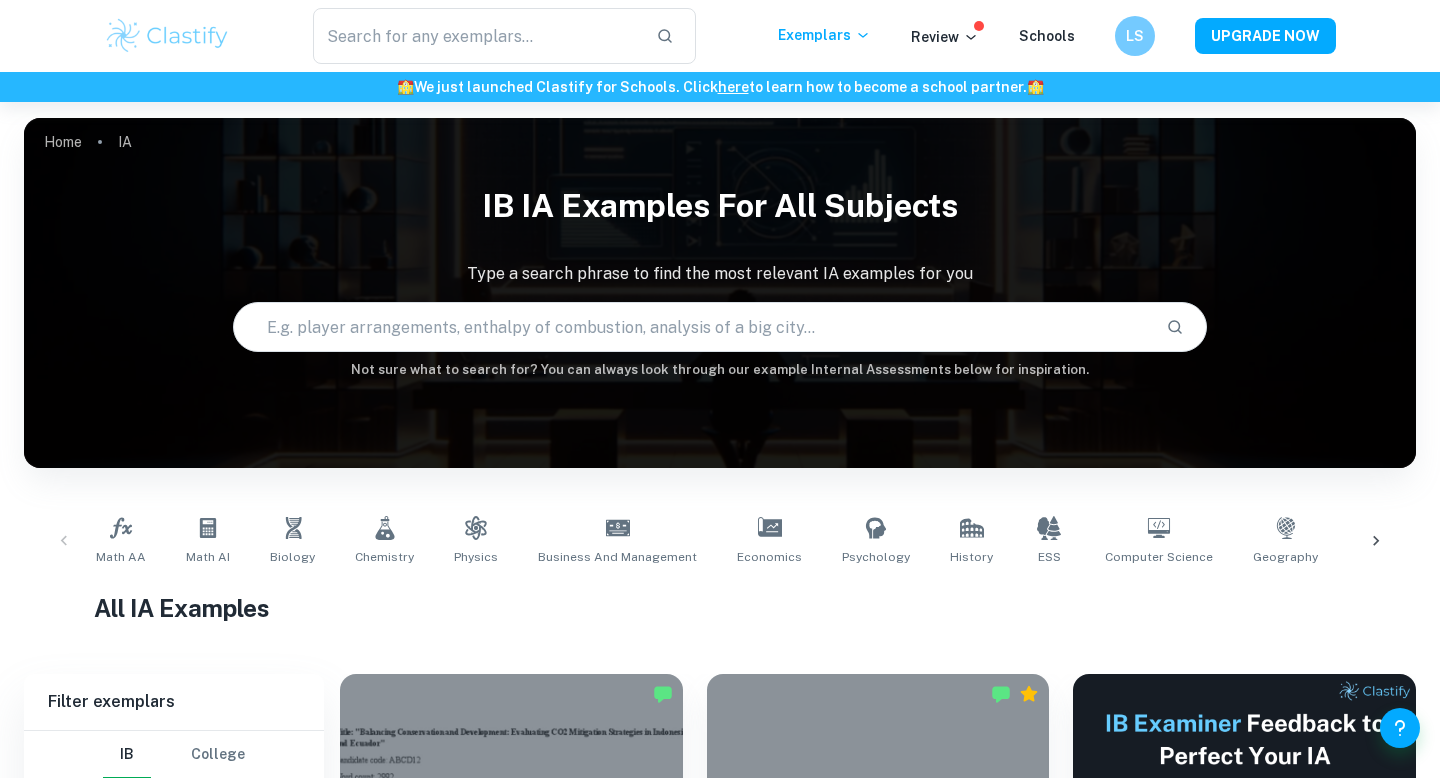 scroll, scrollTop: 407, scrollLeft: 0, axis: vertical 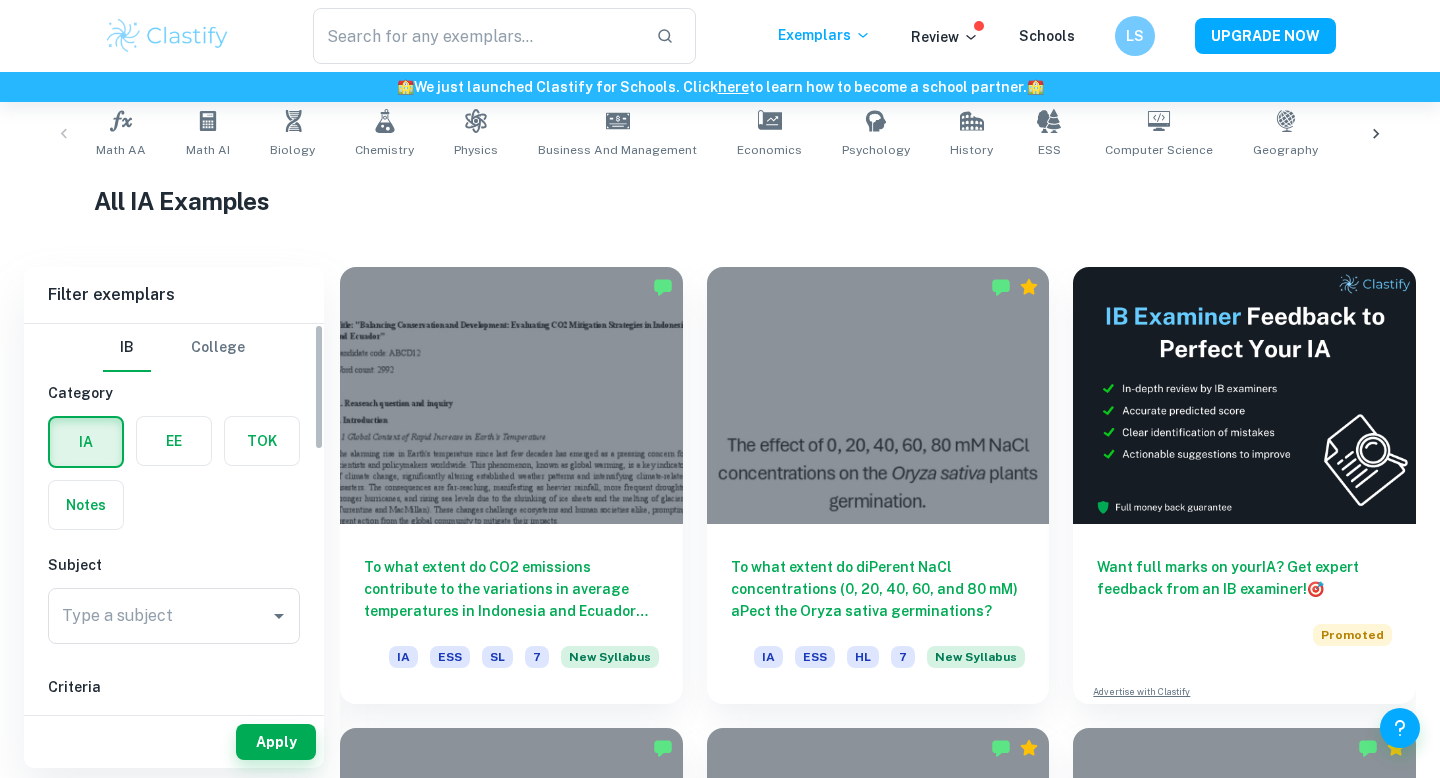 click at bounding box center (174, 441) 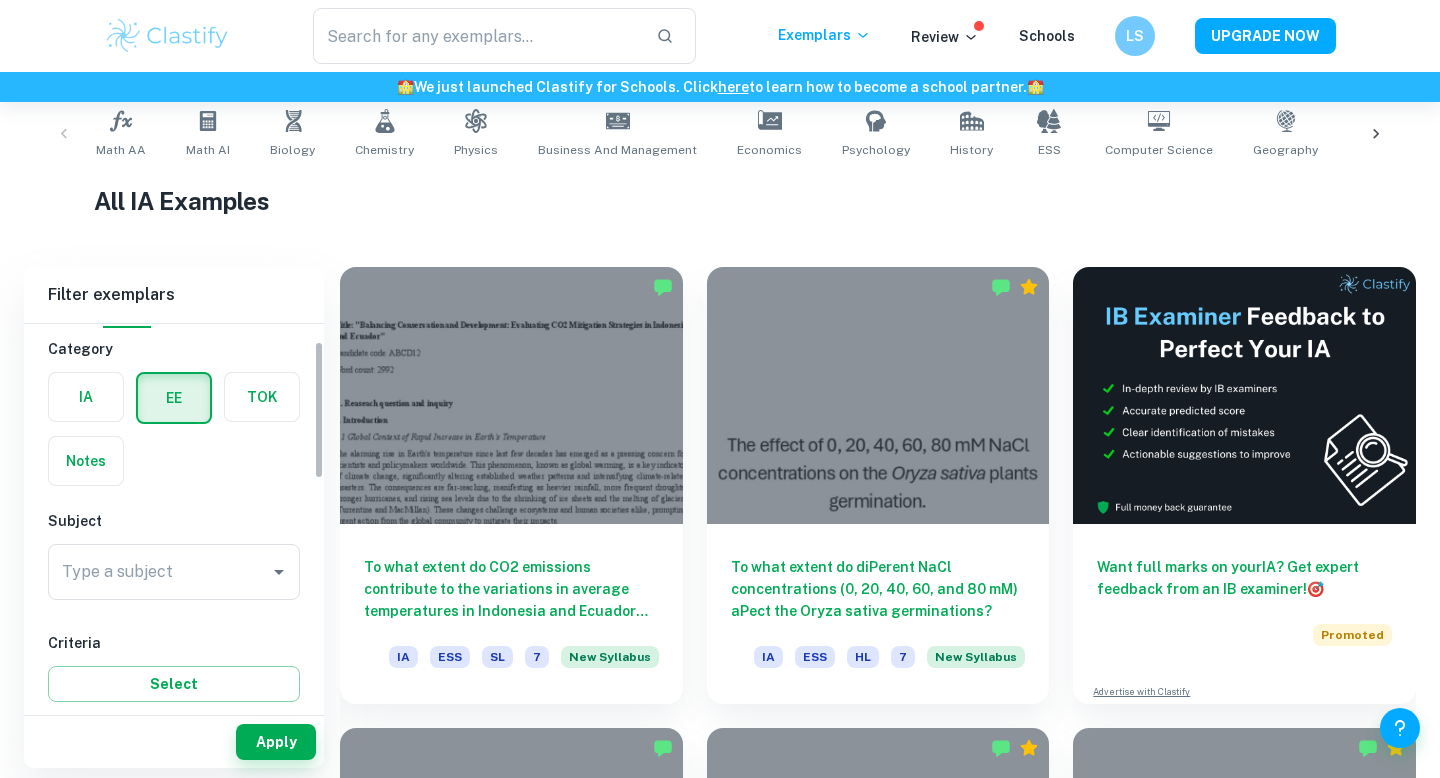 scroll, scrollTop: 114, scrollLeft: 0, axis: vertical 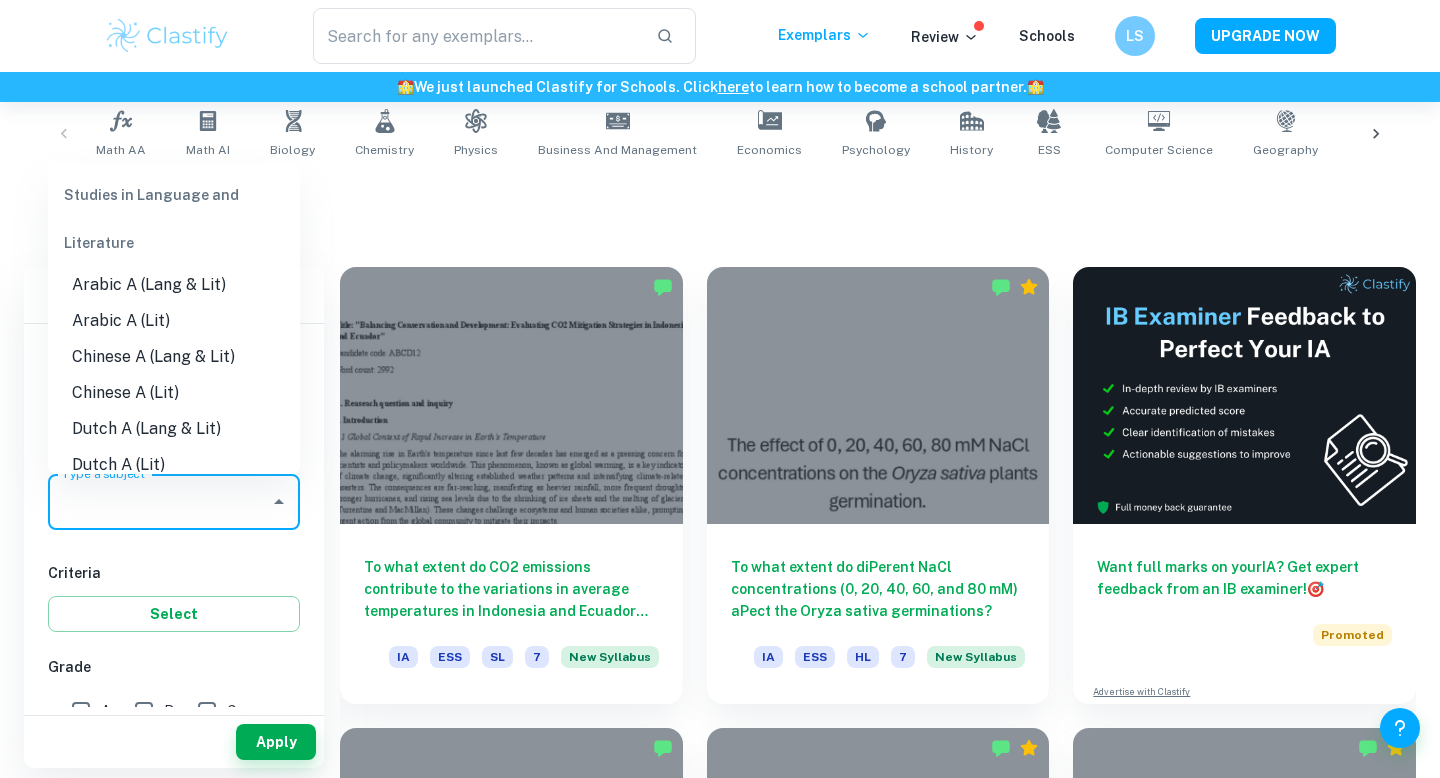 click on "Type a subject" at bounding box center [159, 502] 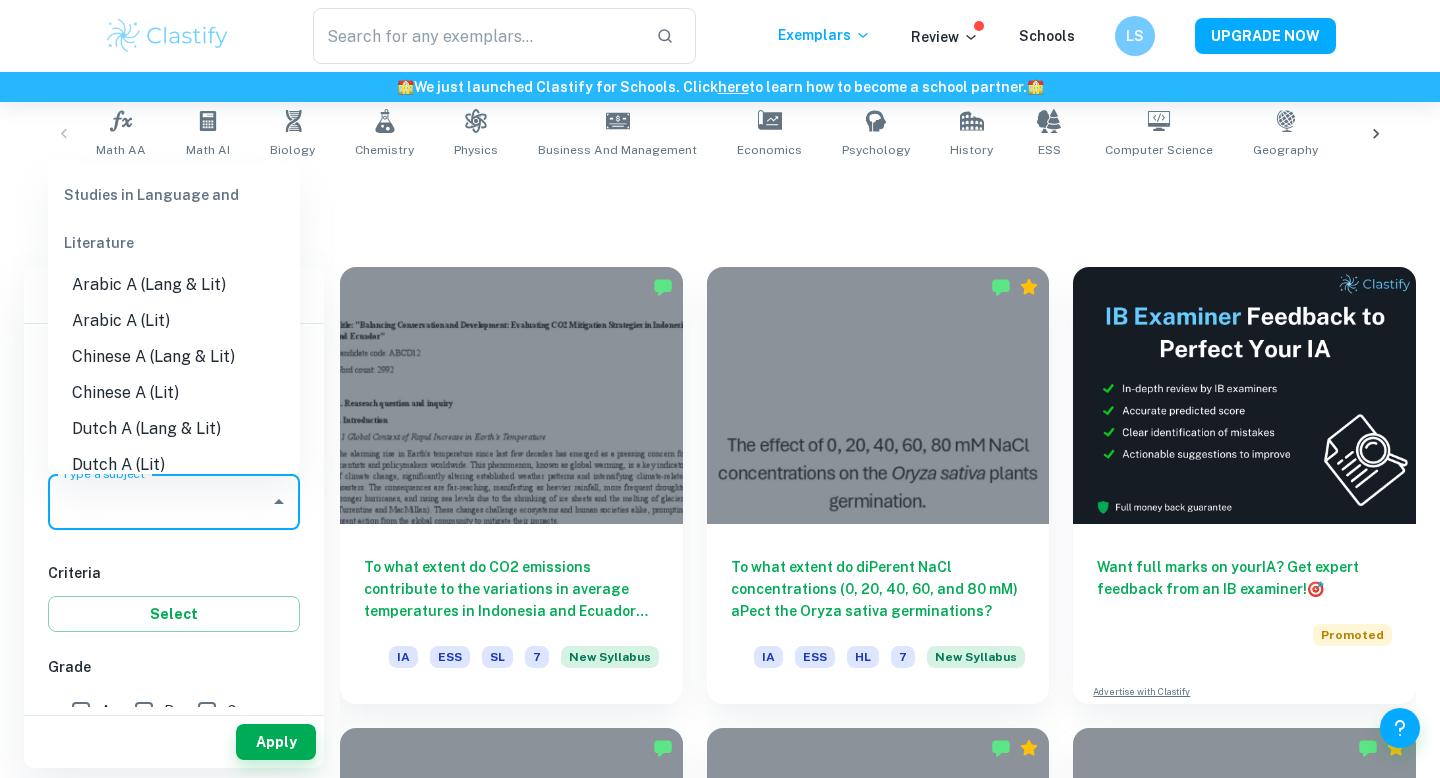 scroll, scrollTop: 406, scrollLeft: 0, axis: vertical 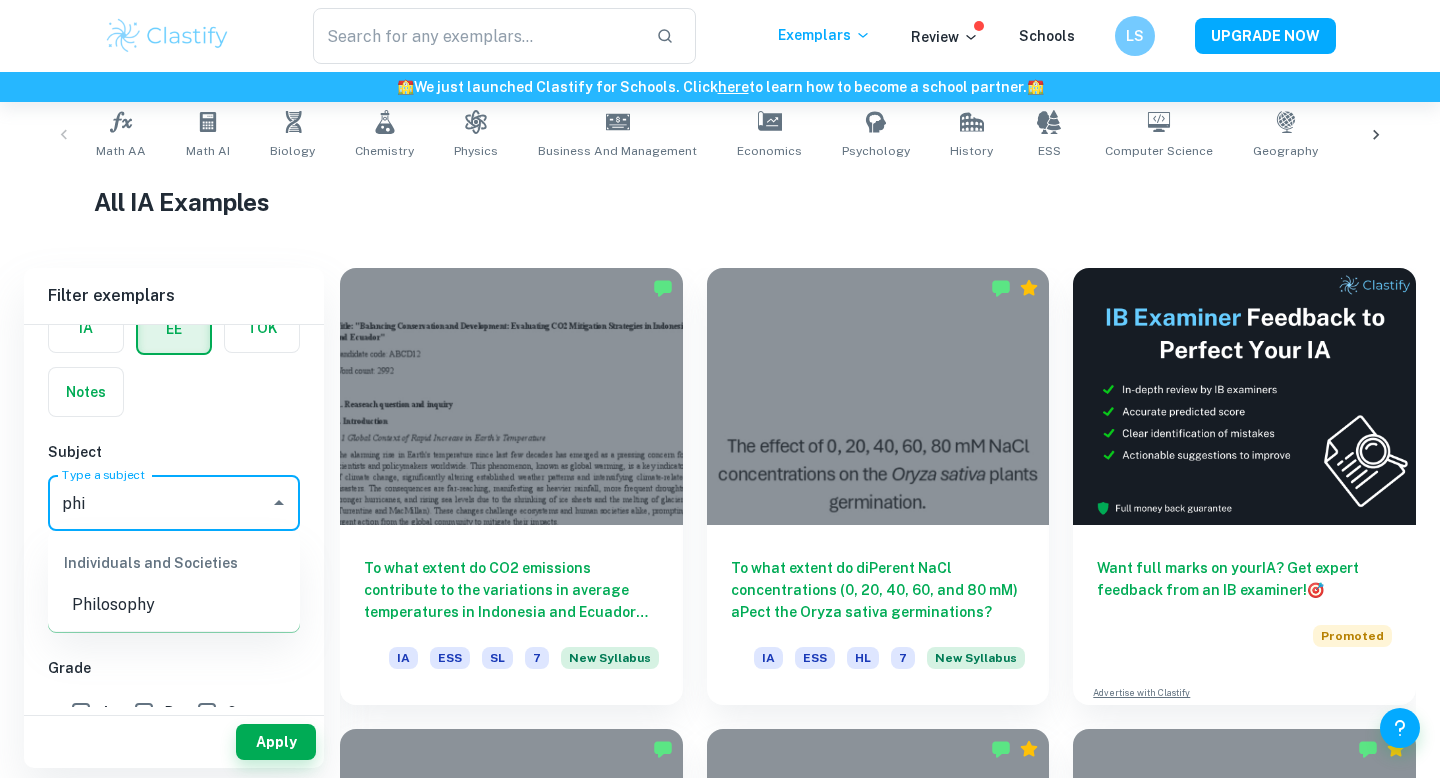 click on "Philosophy" at bounding box center [174, 605] 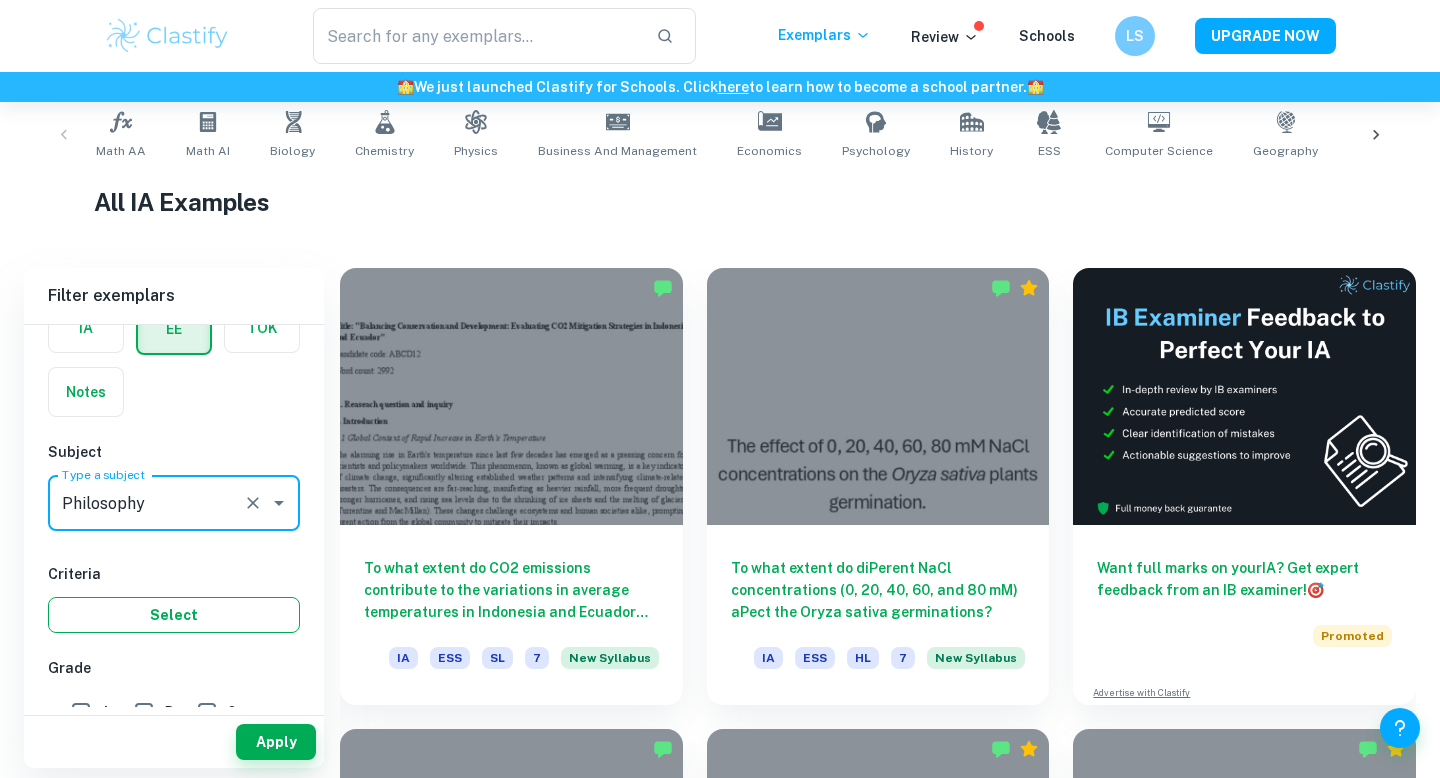 type on "Philosophy" 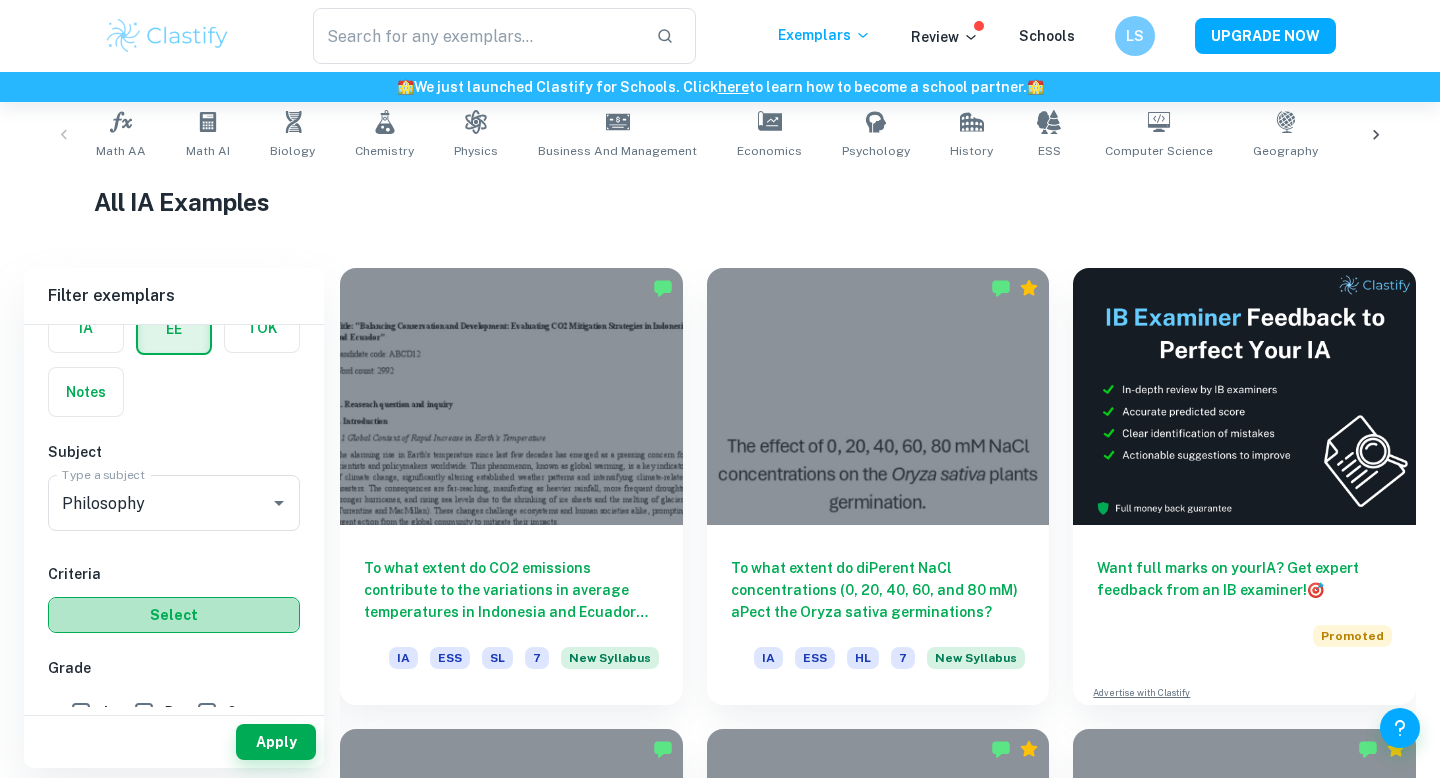 click on "Select" at bounding box center [174, 615] 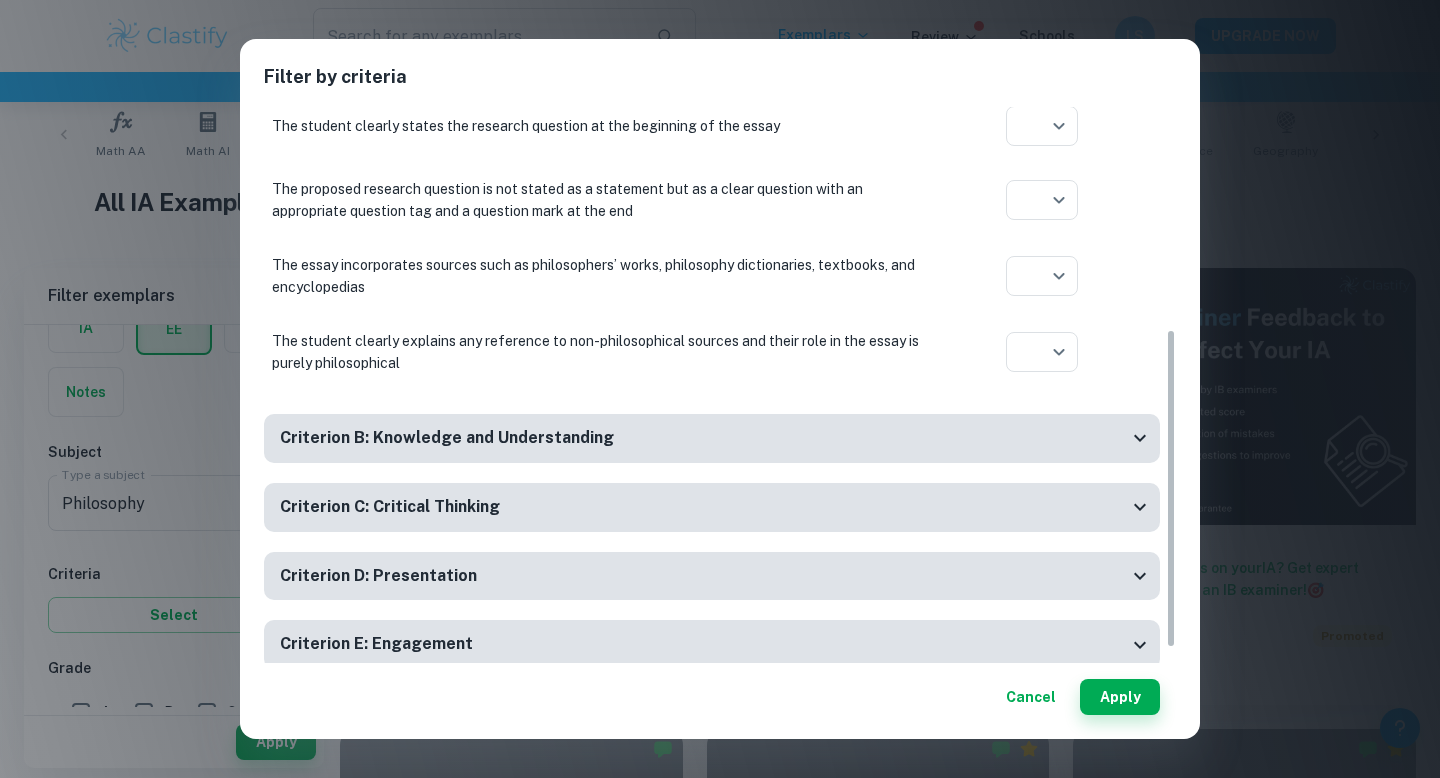 scroll, scrollTop: 402, scrollLeft: 0, axis: vertical 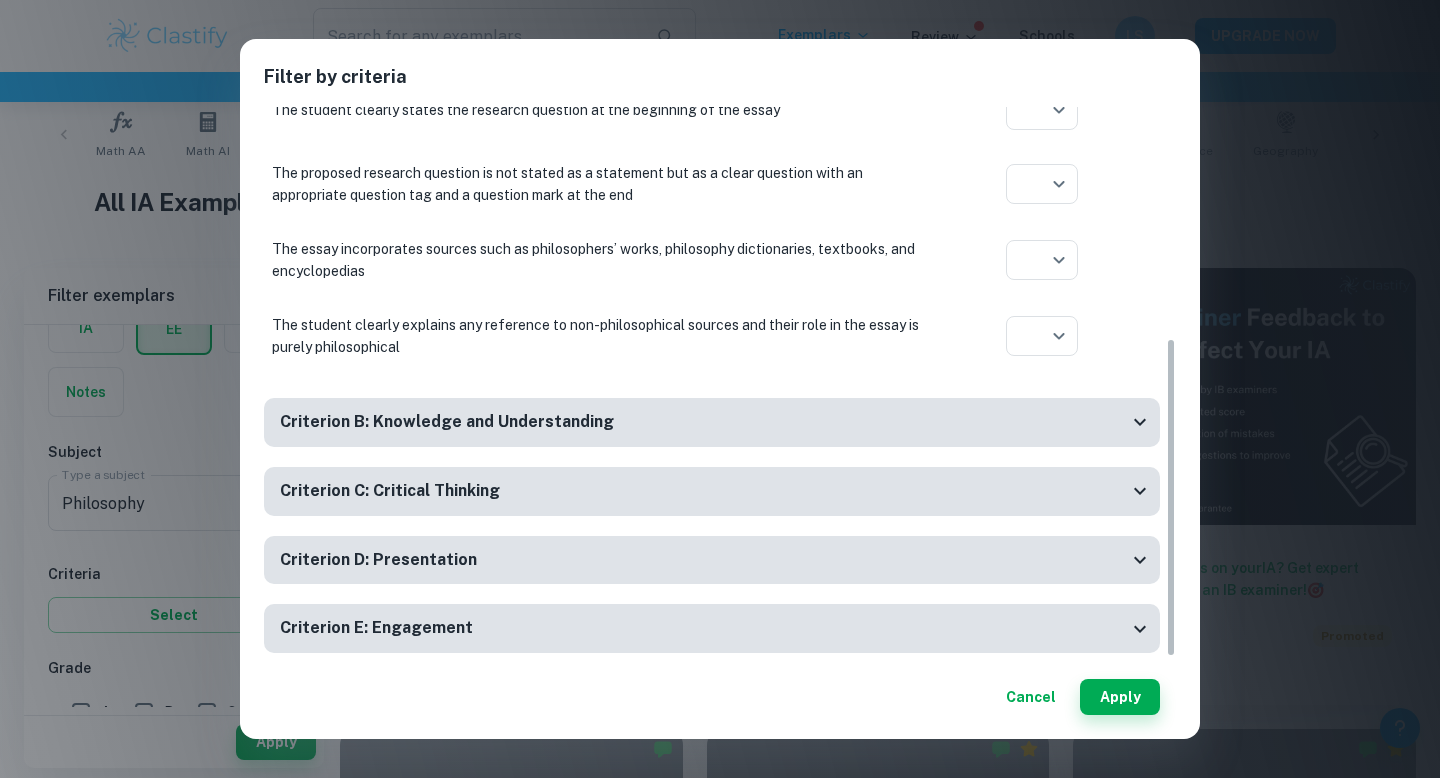 click on "Criterion B: Knowledge and Understanding" at bounding box center [704, 422] 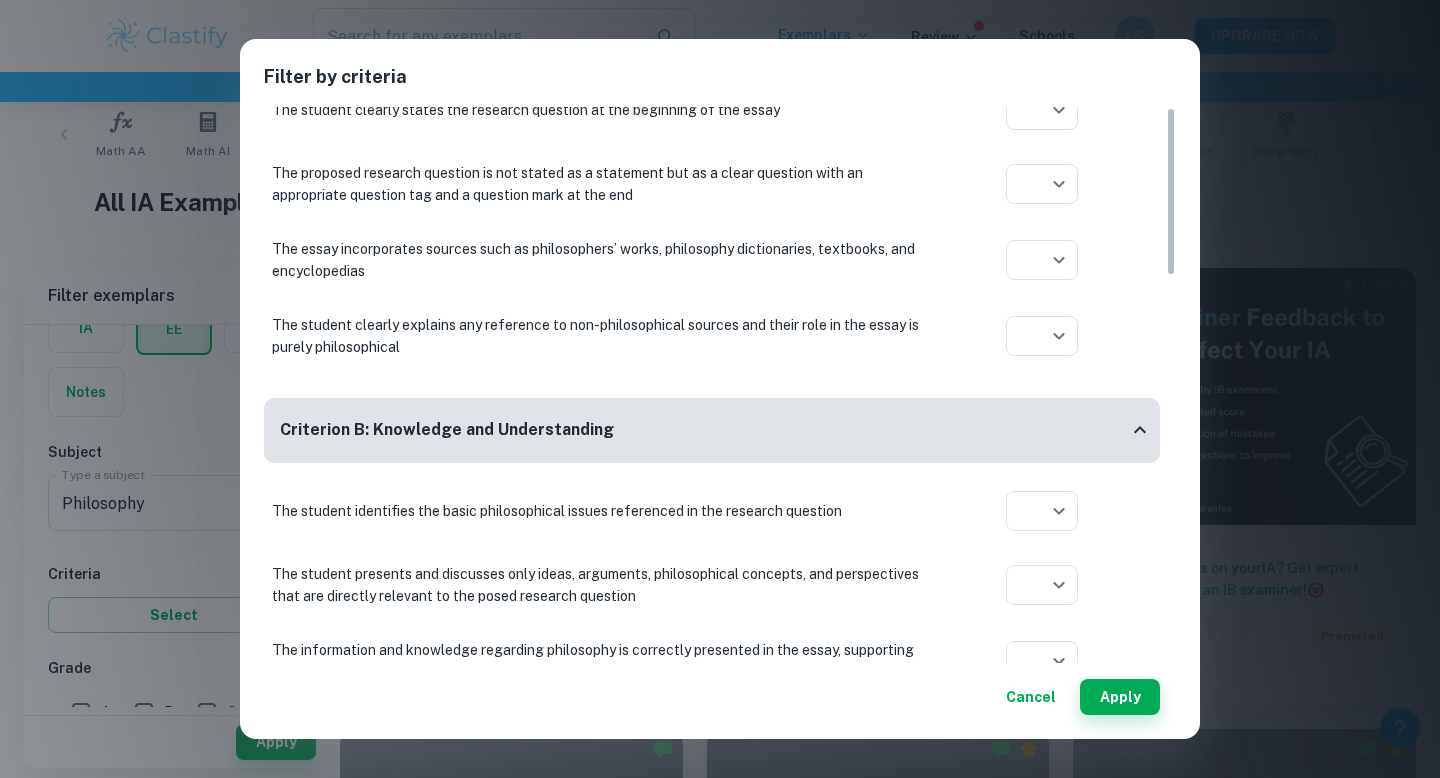 scroll, scrollTop: 0, scrollLeft: 0, axis: both 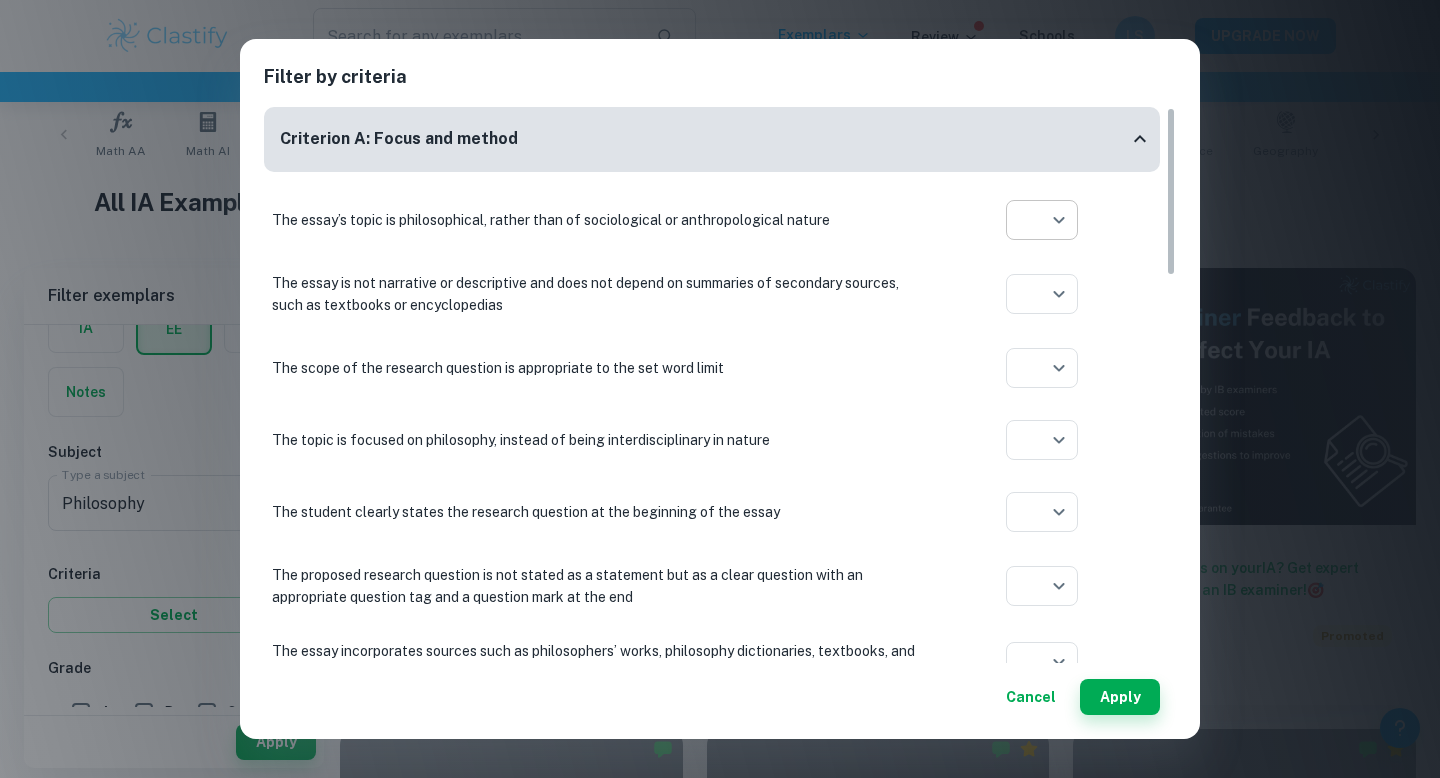 click on "We value your privacy We use cookies to enhance your browsing experience, serve personalised ads or content, and analyse our traffic. By clicking "Accept All", you consent to our use of cookies.   Cookie Policy Customise   Reject All   Accept All   Customise Consent Preferences   We use cookies to help you navigate efficiently and perform certain functions. You will find detailed information about all cookies under each consent category below. The cookies that are categorised as "Necessary" are stored on your browser as they are essential for enabling the basic functionalities of the site. ...  Show more For more information on how Google's third-party cookies operate and handle your data, see:   Google Privacy Policy Necessary Always Active Necessary cookies are required to enable the basic features of this site, such as providing secure log-in or adjusting your consent preferences. These cookies do not store any personally identifiable data. Functional Analytics Performance Advertisement Uncategorised" at bounding box center (720, 85) 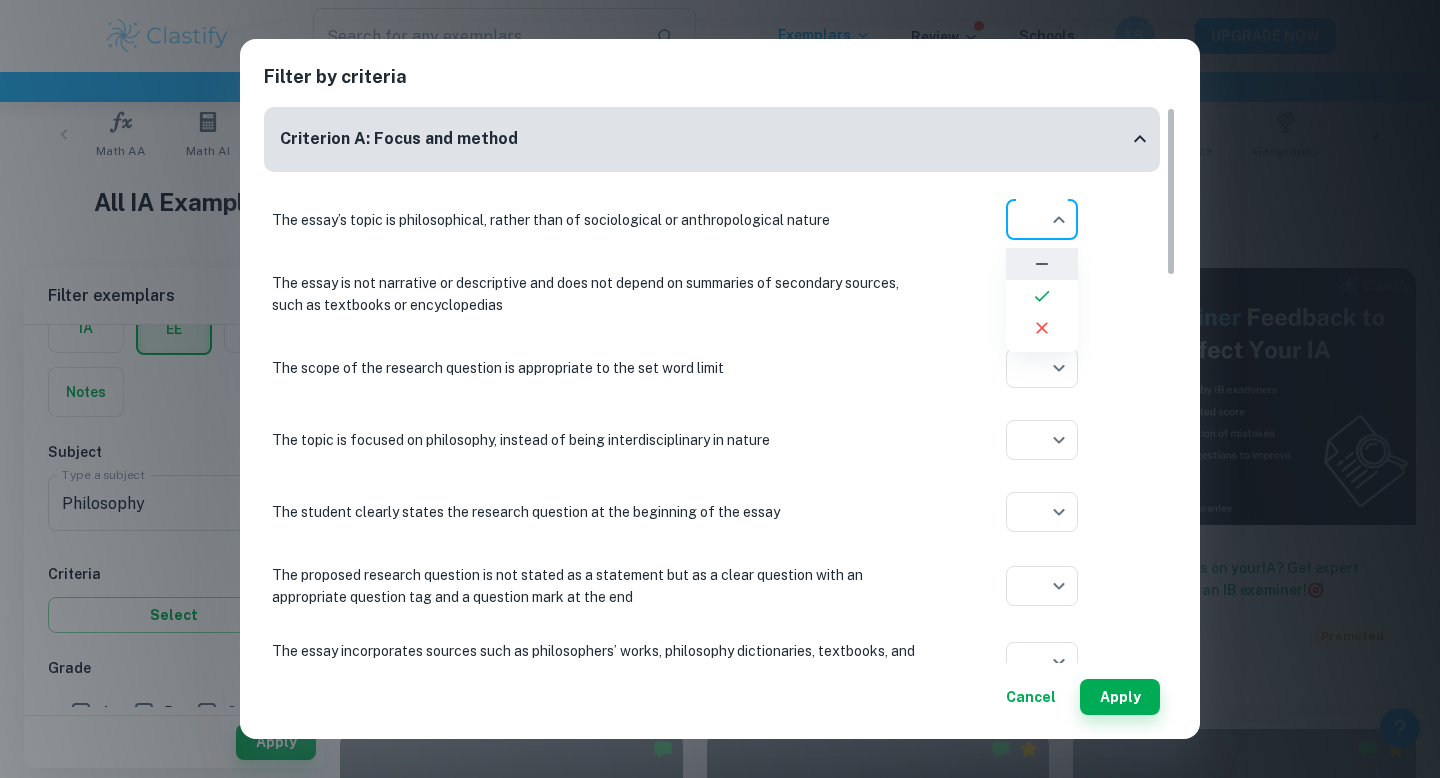 click at bounding box center [720, 389] 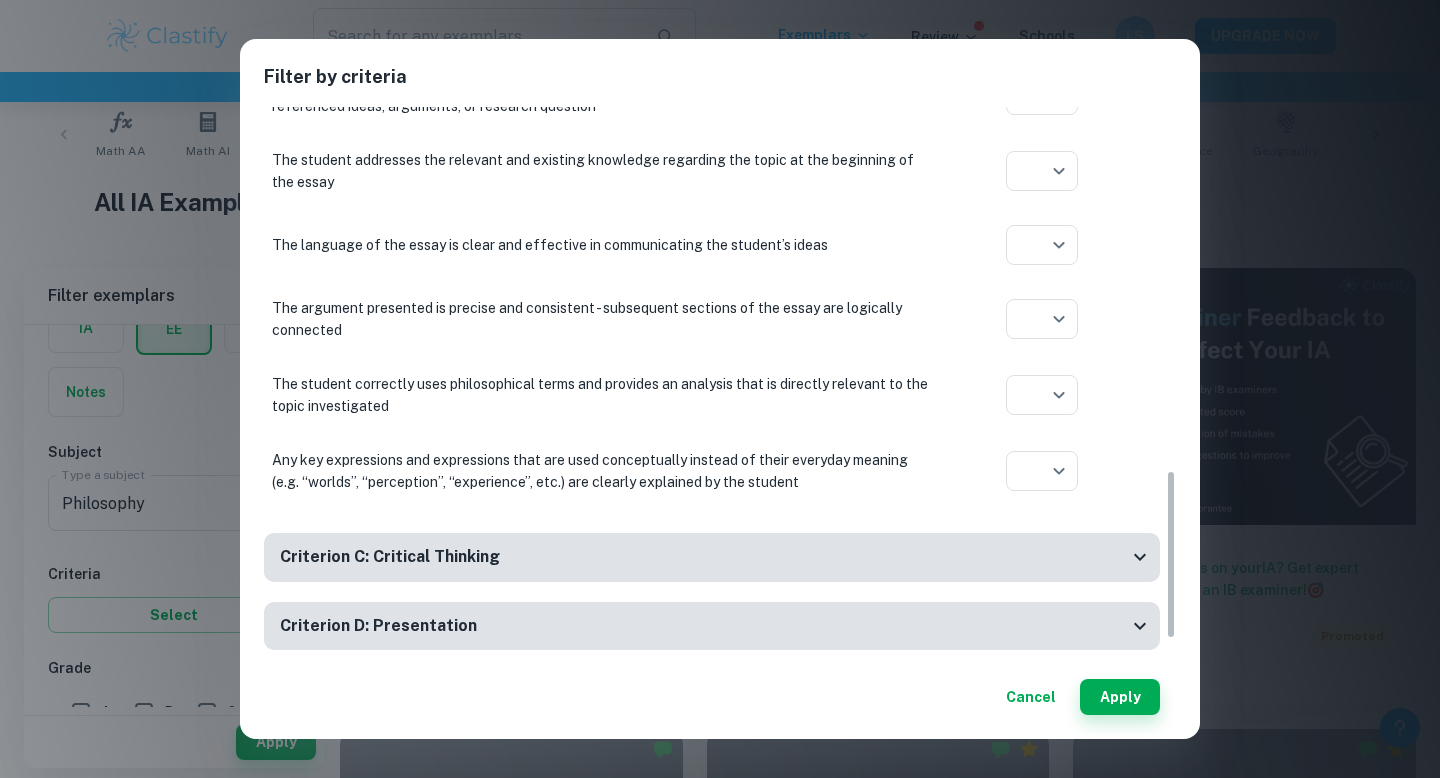 scroll, scrollTop: 1190, scrollLeft: 0, axis: vertical 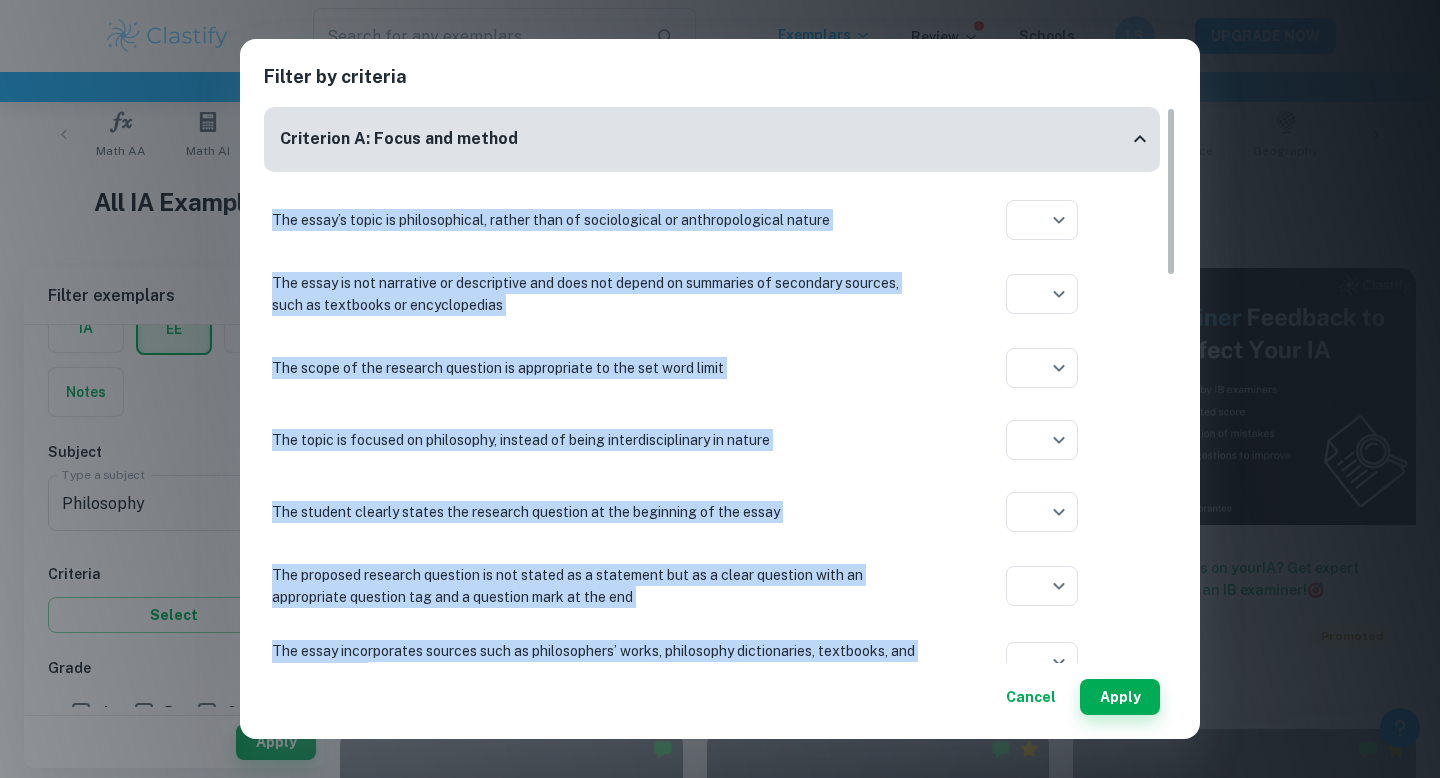 drag, startPoint x: 812, startPoint y: 488, endPoint x: 275, endPoint y: 212, distance: 603.77563 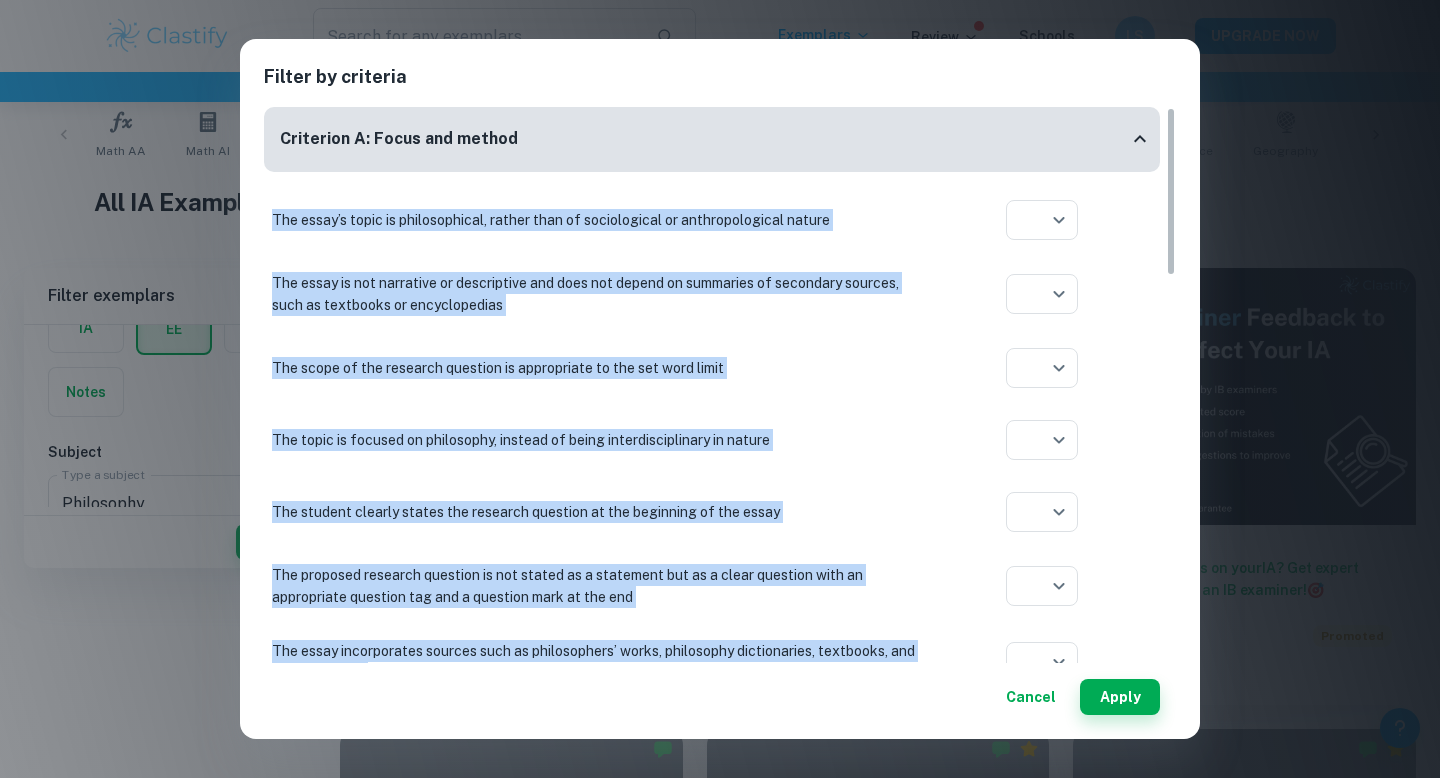scroll, scrollTop: 0, scrollLeft: 0, axis: both 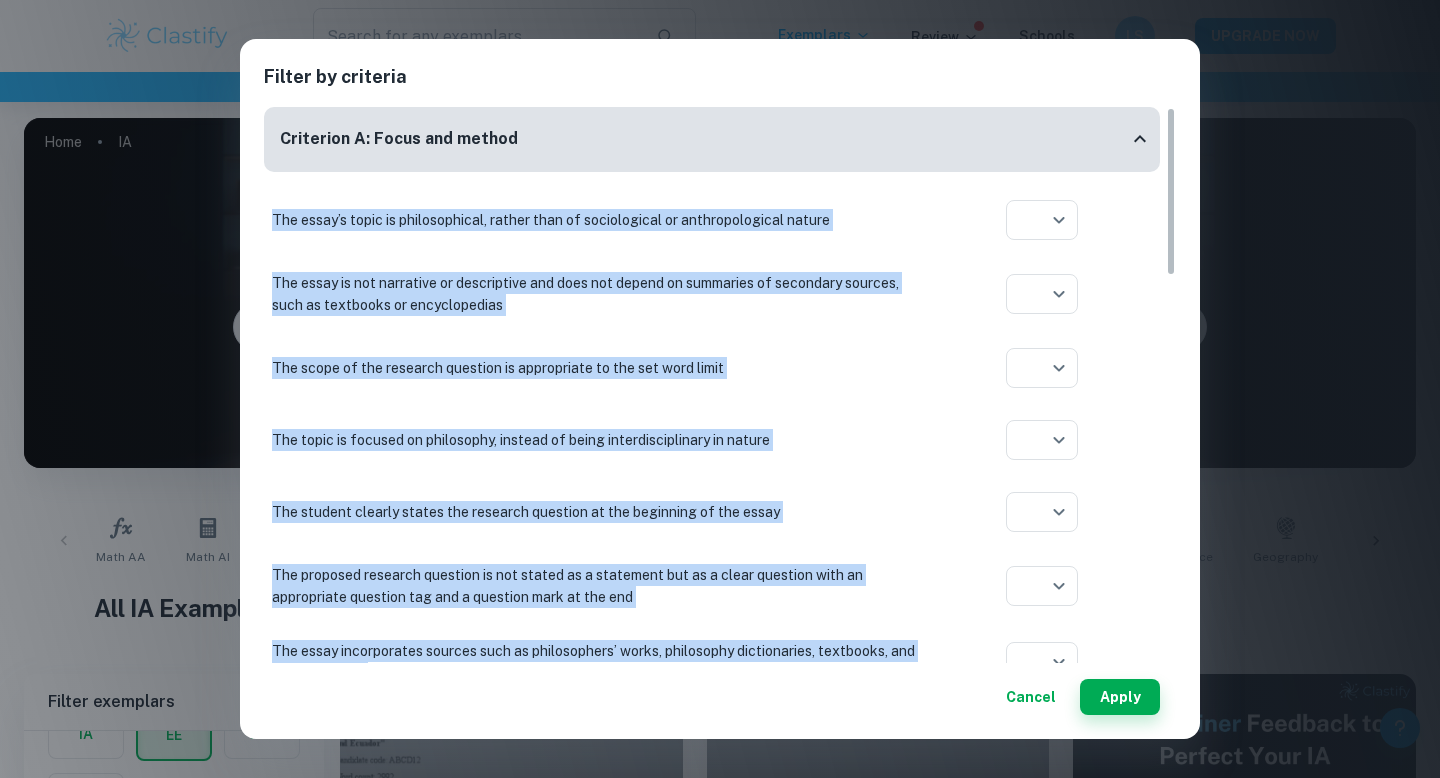 click on "Criterion A: Focus and method" at bounding box center [712, 139] 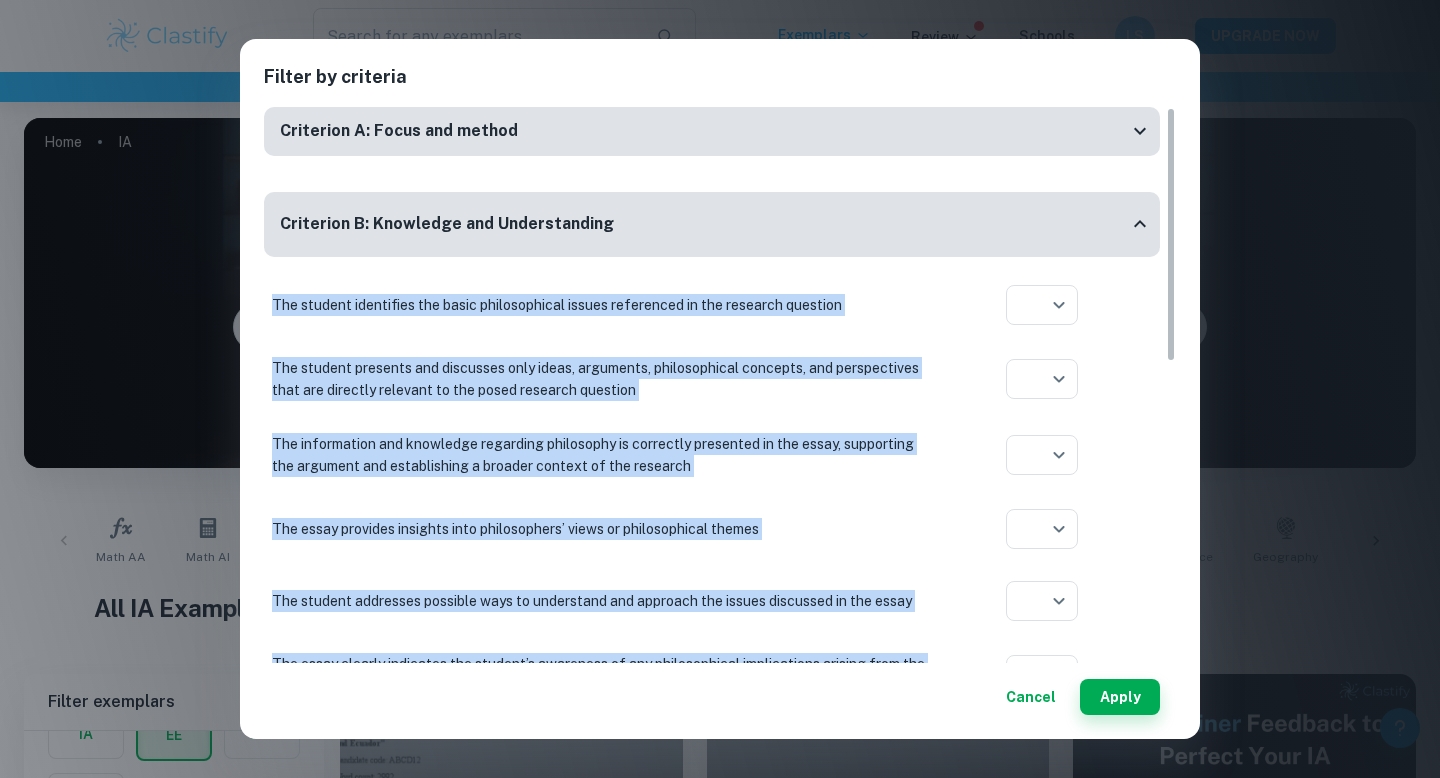 click on "Criterion B: Knowledge and Understanding" at bounding box center (712, 224) 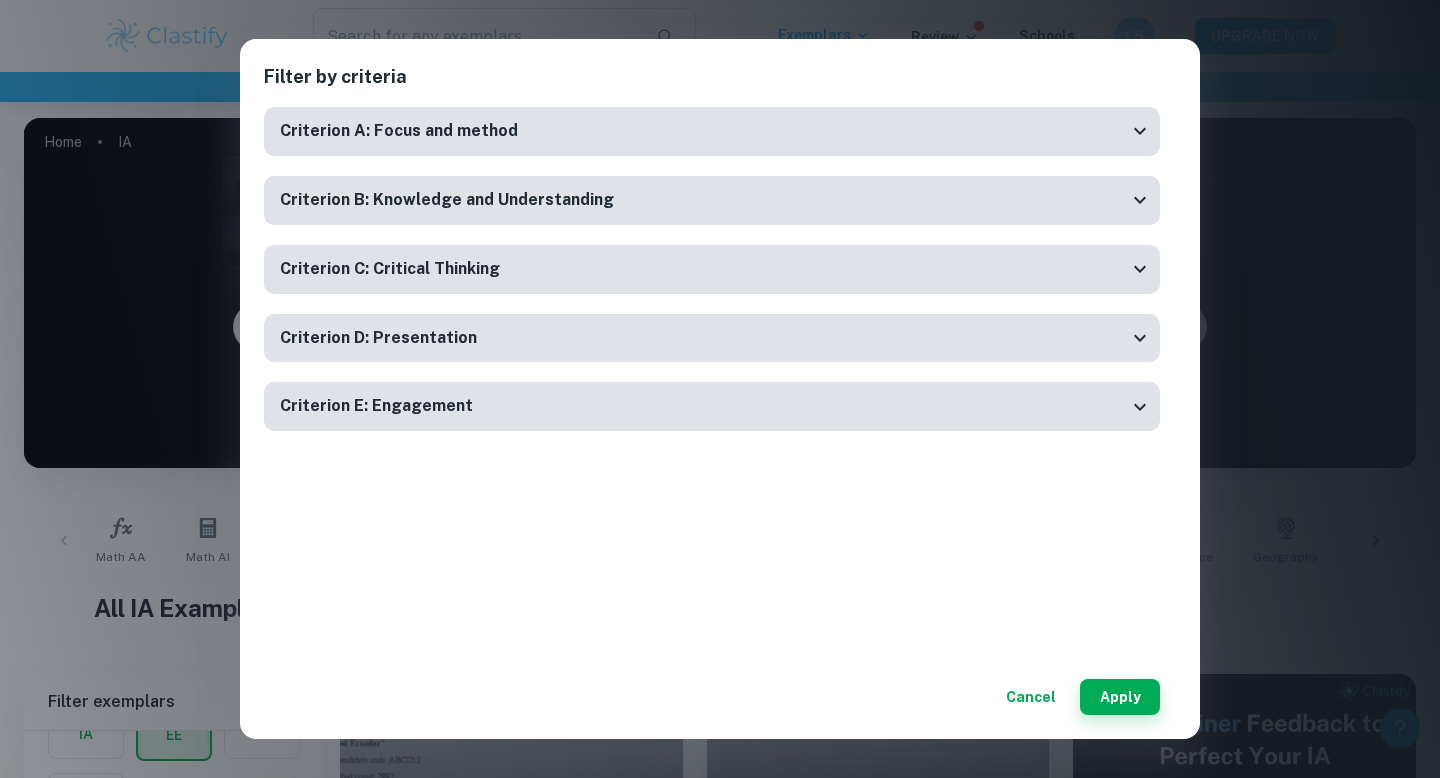 click on "Criterion A: Focus and method The essay’s topic is philosophical, rather than of sociological or anthropological nature ​ Aplication year The essay is not narrative or descriptive and does not depend on summaries of secondary sources, such as textbooks or encyclopedias ​ Aplication year The scope of the research question is appropriate to the set word limit ​ Aplication year The topic is focused on philosophy, instead of being interdisciplinary in nature ​ Aplication year The student clearly states the research question at the beginning of the essay ​ Aplication year The proposed research question is not stated as a statement but as a clear question with an appropriate question tag and a question mark at the end ​ Aplication year The essay incorporates sources such as philosophers’ works, philosophy dictionaries, textbooks, and encyclopedias ​ Aplication year The student clearly explains any reference to non-philosophical sources and their role in the essay is purely philosophical ​" at bounding box center [712, 141] 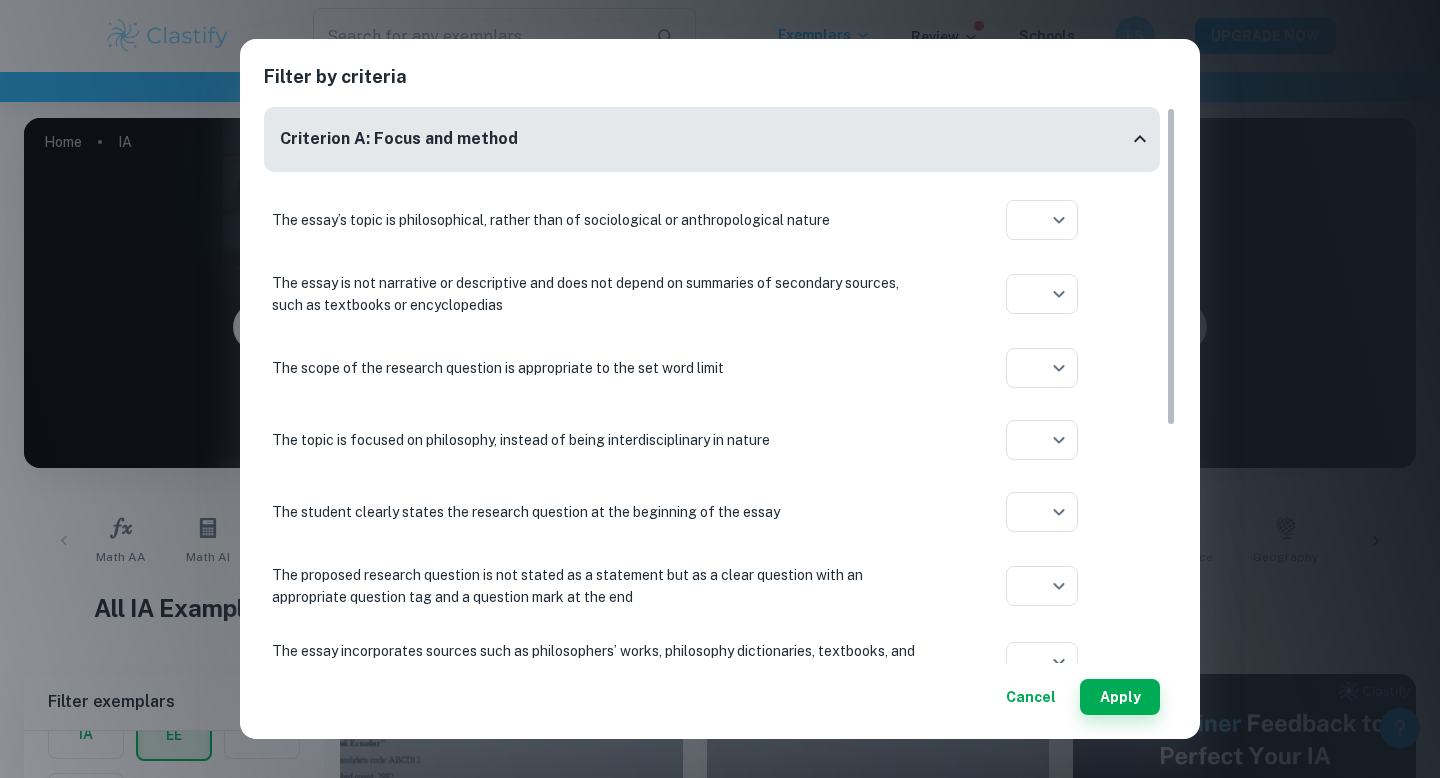 click on "Criterion A: Focus and method" at bounding box center [712, 139] 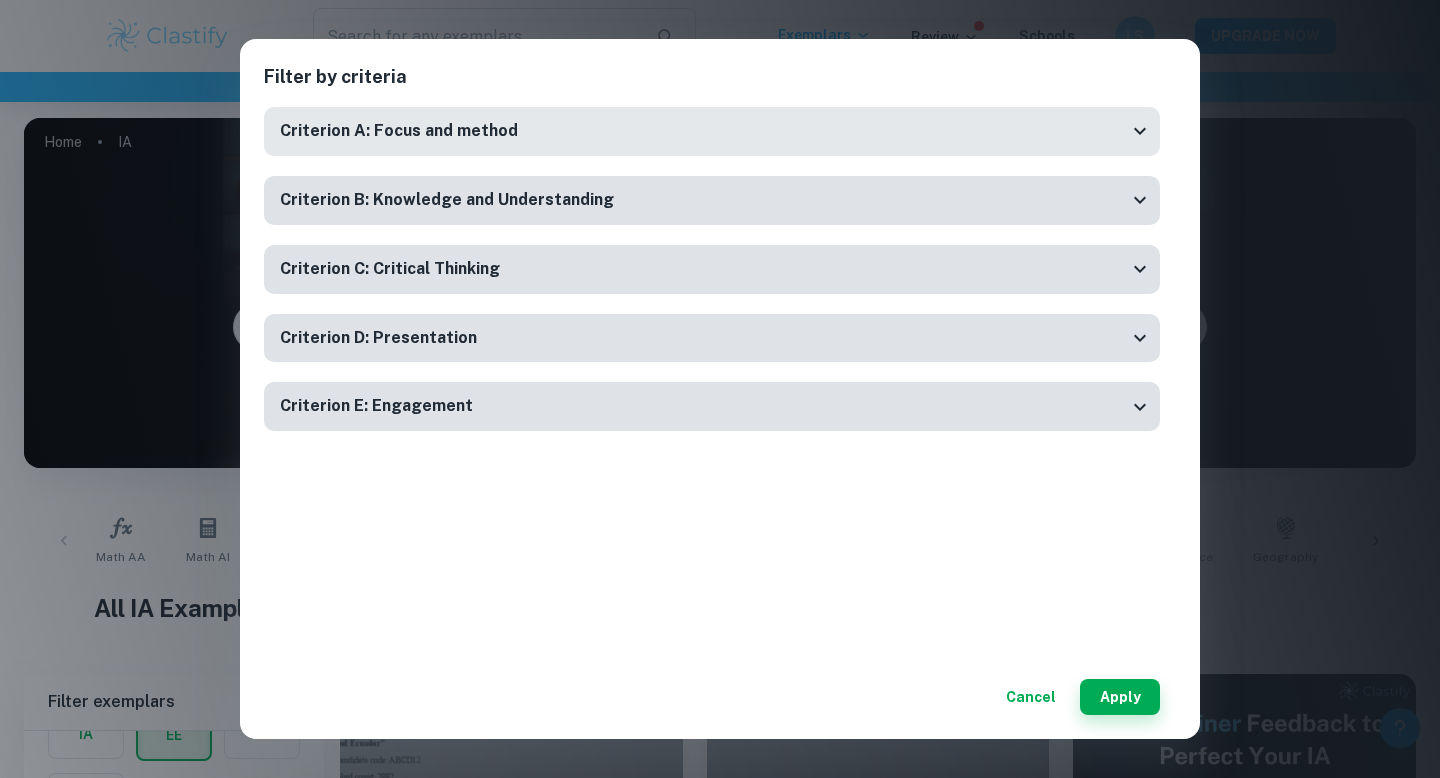 click on "Criterion B: Knowledge and Understanding" at bounding box center (712, 200) 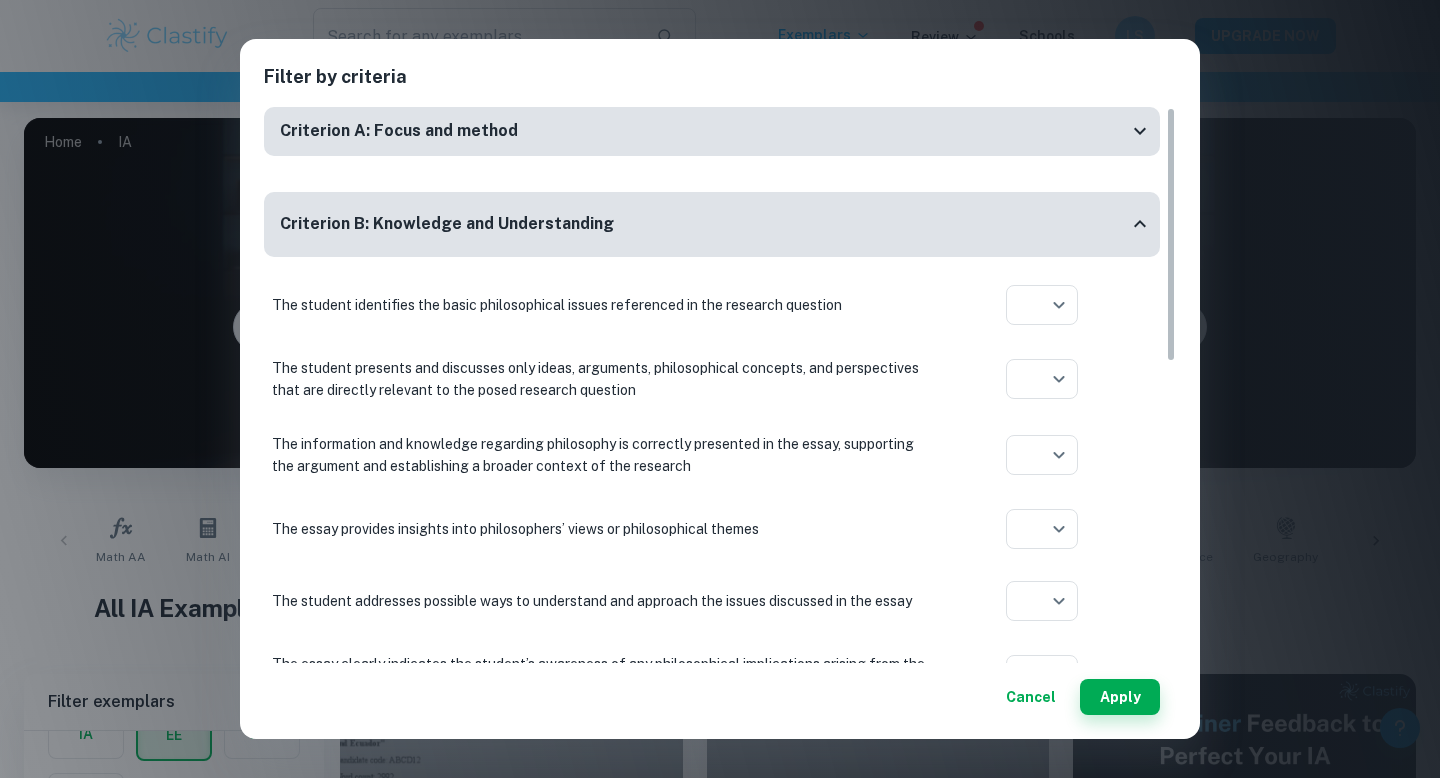 click on "Criterion B: Knowledge and Understanding" at bounding box center (712, 224) 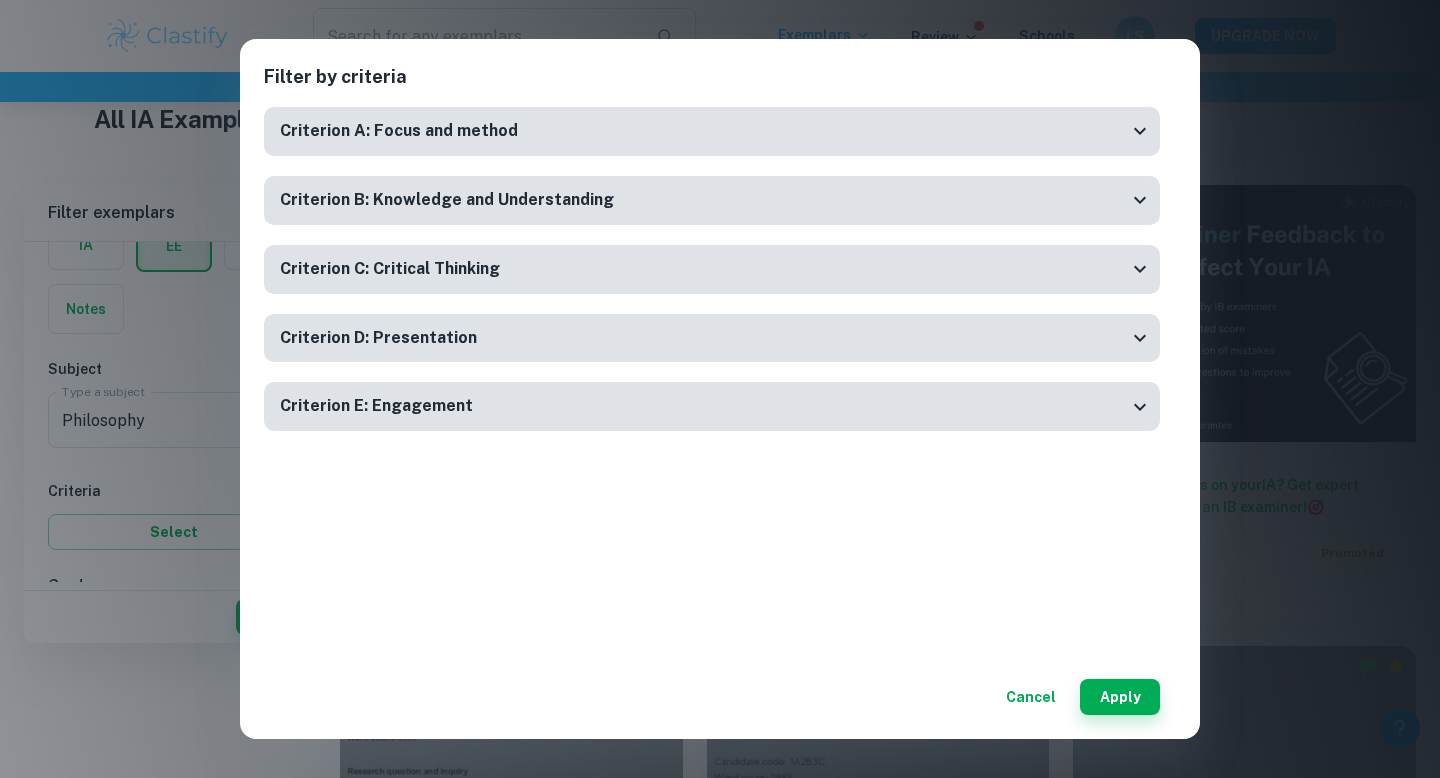 scroll, scrollTop: 336, scrollLeft: 0, axis: vertical 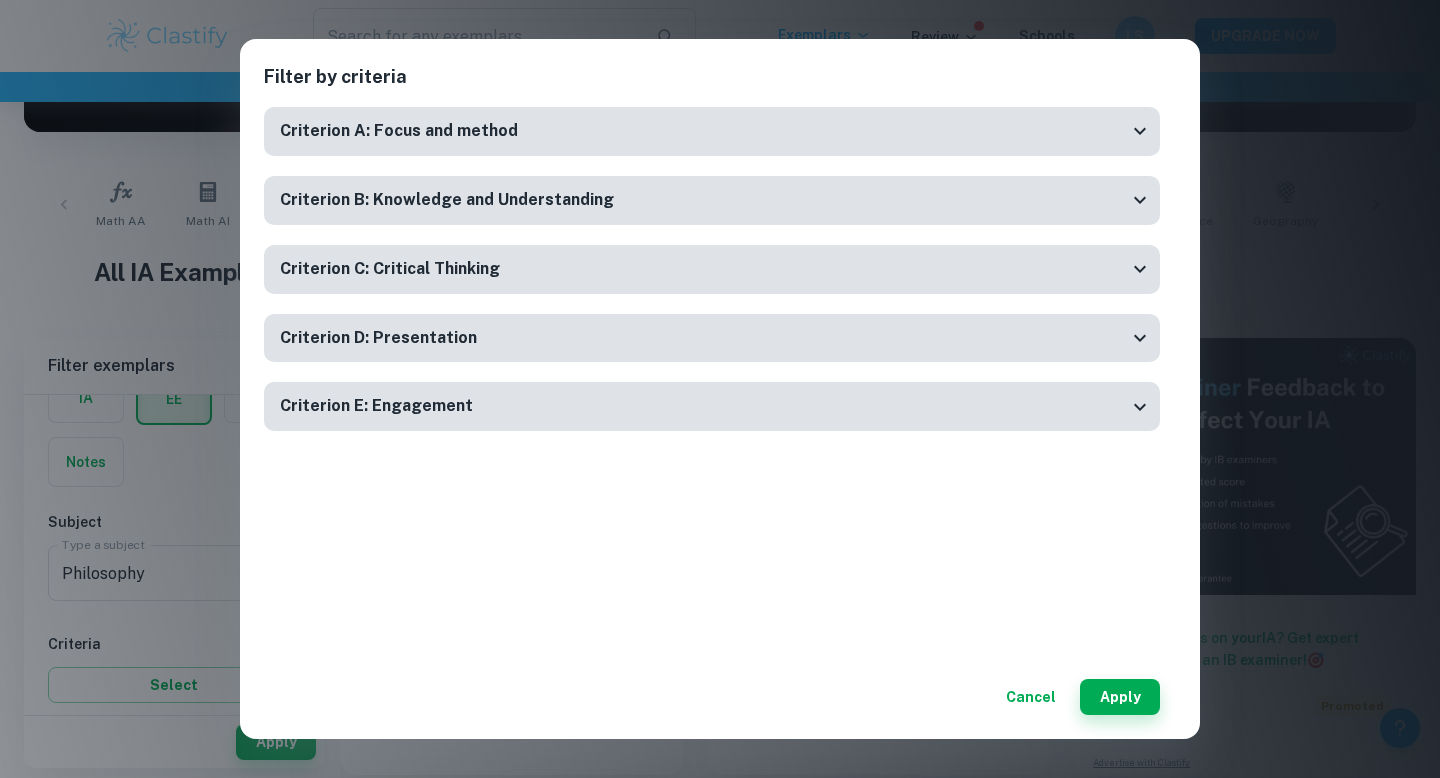 click 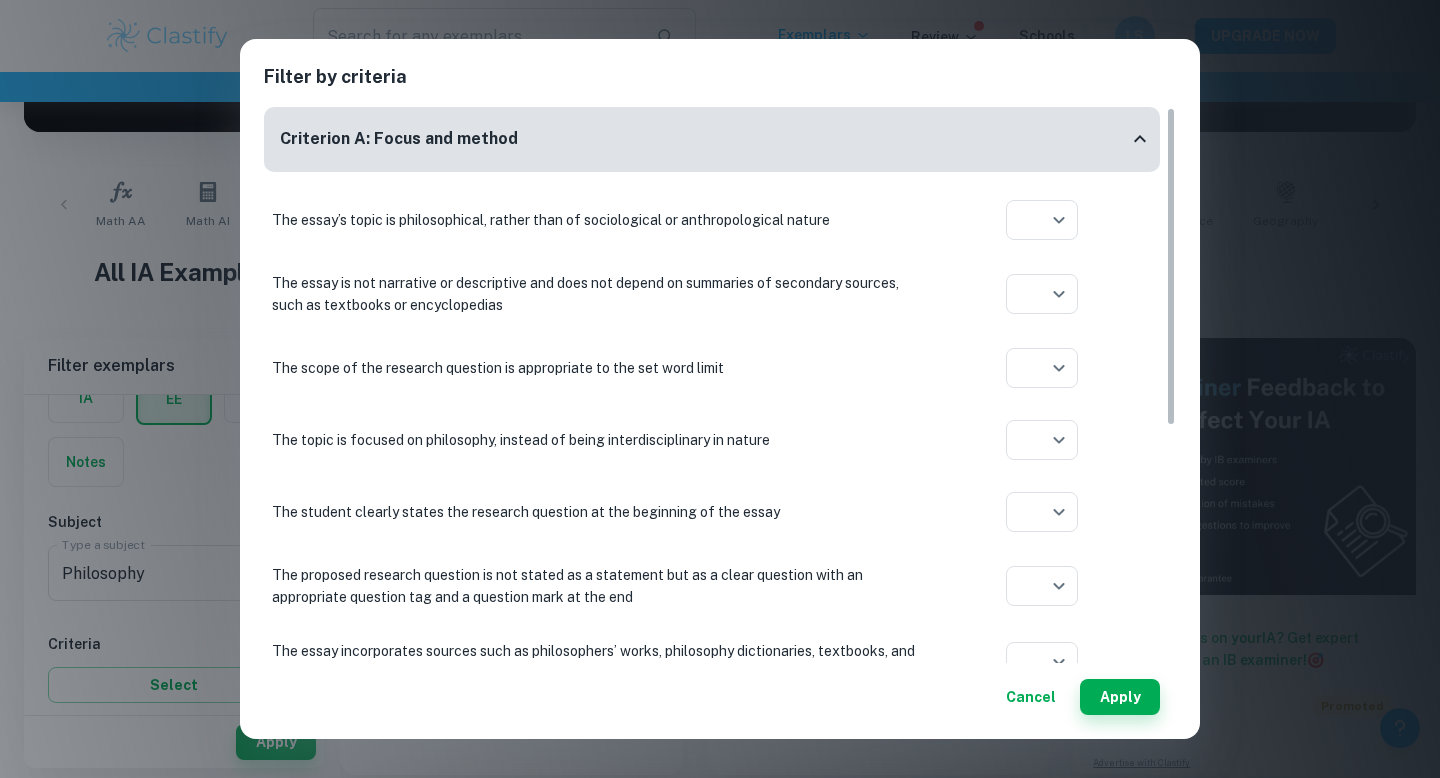click 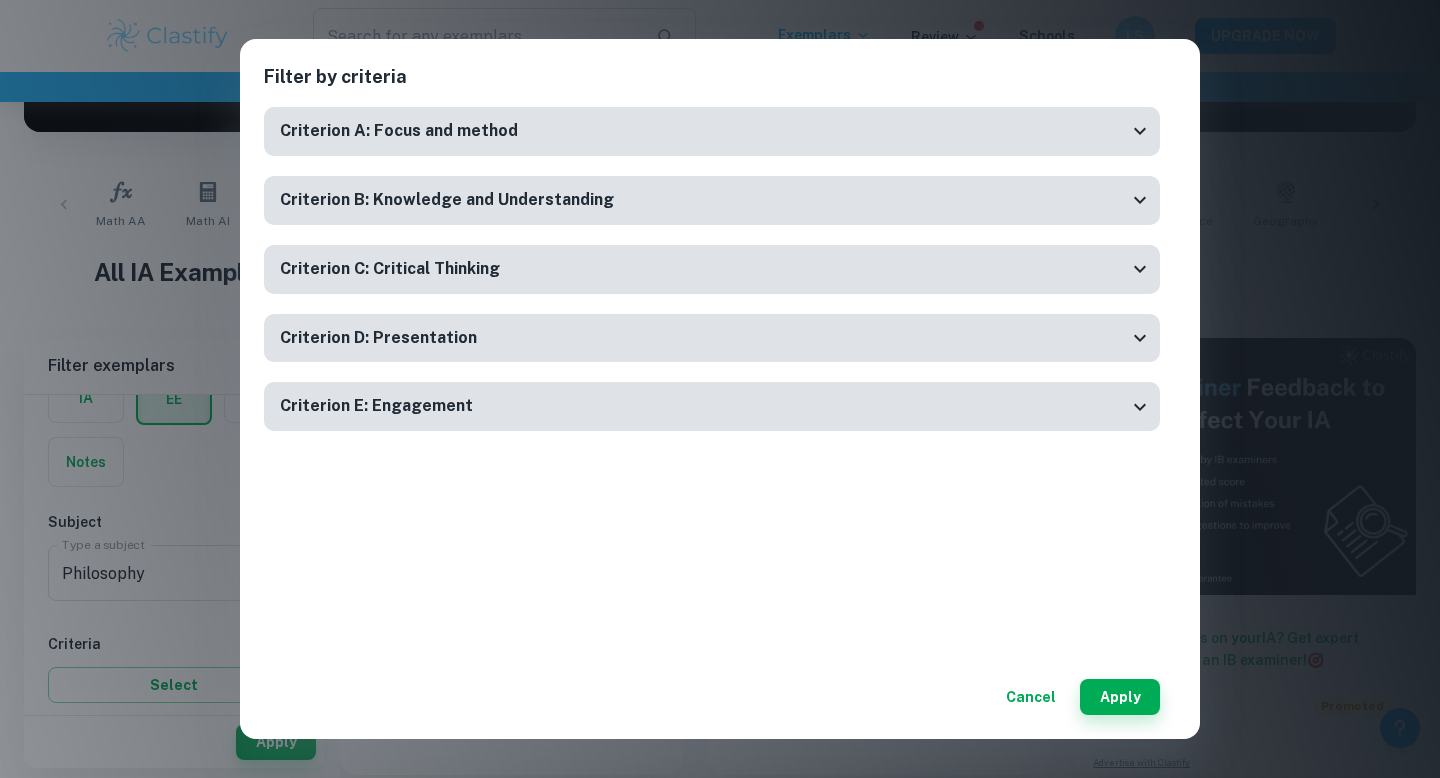 click on "Criterion C: Critical Thinking" at bounding box center (712, 269) 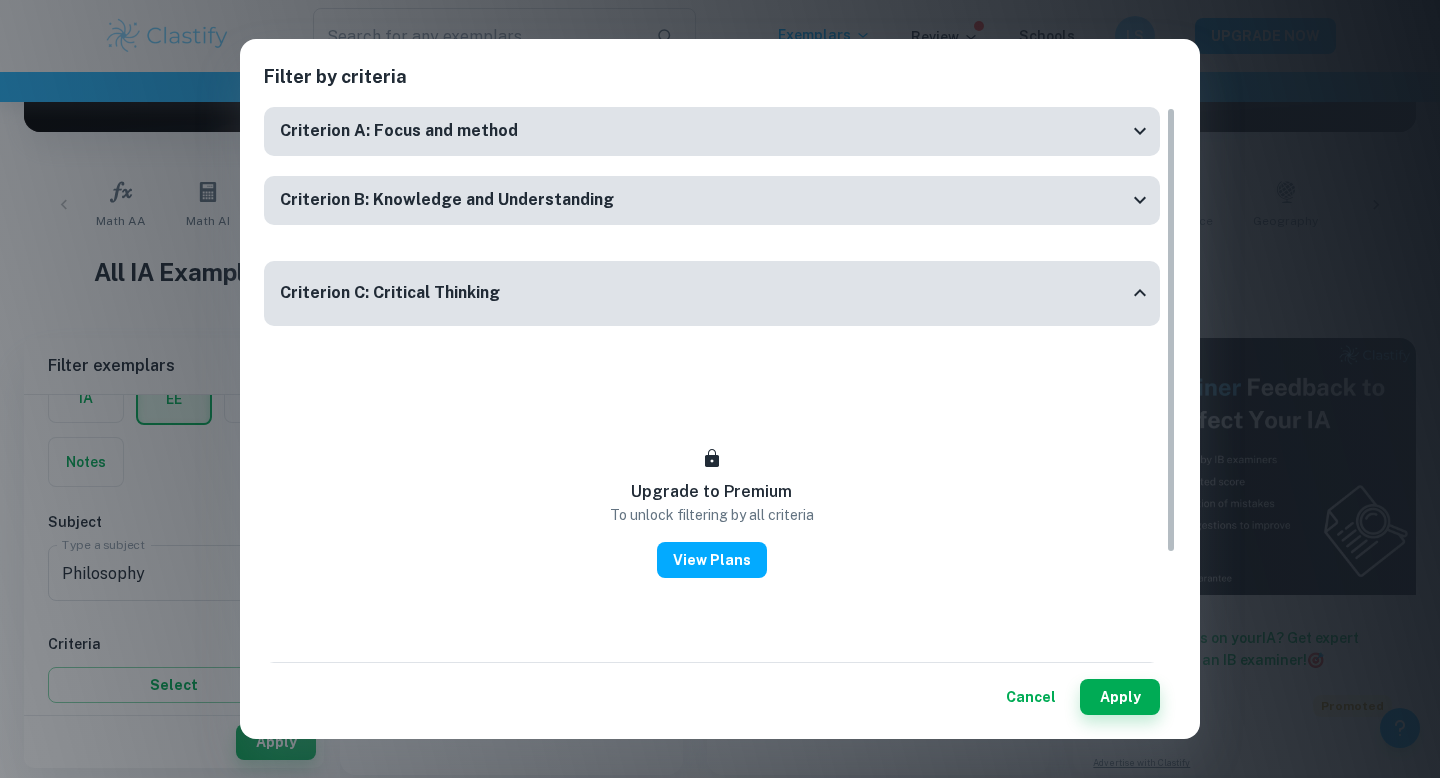 click on "Criterion C: Critical Thinking" at bounding box center [712, 293] 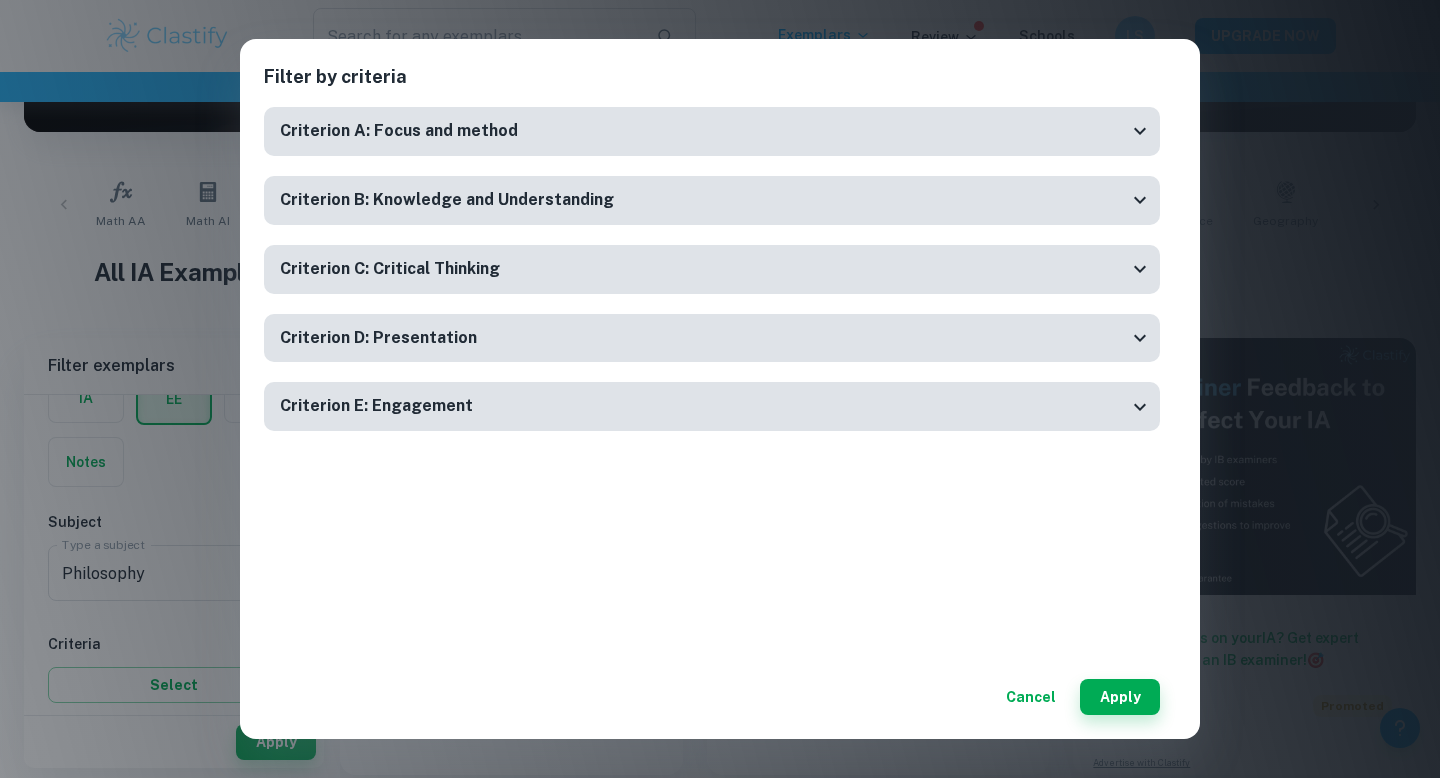click on "Criterion D: Presentation" at bounding box center (712, 338) 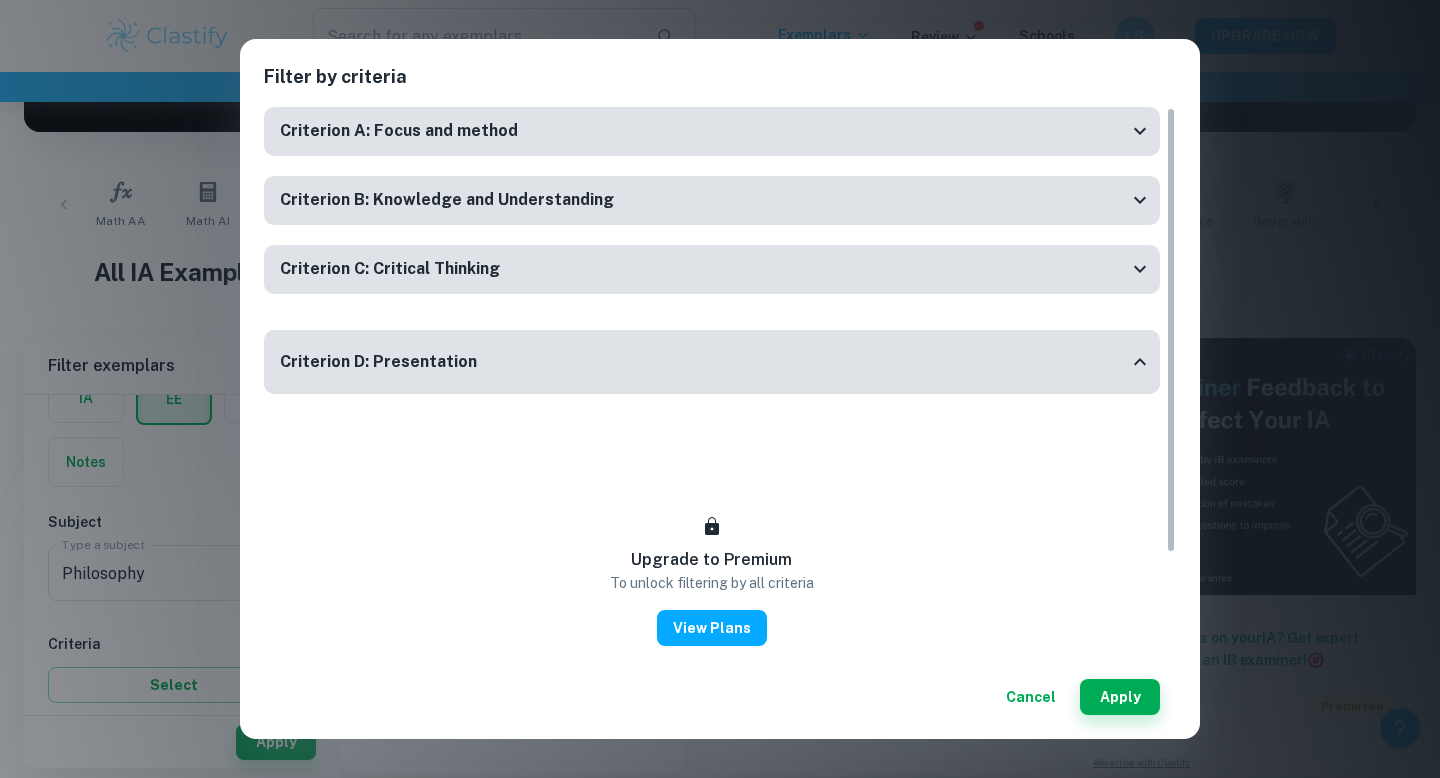 click on "Filter by criteria Criterion A: Focus and method The essay’s topic is philosophical, rather than of sociological or anthropological nature ​ Aplication year The essay is not narrative or descriptive and does not depend on summaries of secondary sources, such as textbooks or encyclopedias ​ Aplication year The scope of the research question is appropriate to the set word limit ​ Aplication year The topic is focused on philosophy, instead of being interdisciplinary in nature ​ Aplication year The student clearly states the research question at the beginning of the essay ​ Aplication year The proposed research question is not stated as a statement but as a clear question with an appropriate question tag and a question mark at the end ​ Aplication year The essay incorporates sources such as philosophers’ works, philosophy dictionaries, textbooks, and encyclopedias ​ Aplication year ​ Aplication year Criterion B: Knowledge and Understanding ​ Aplication year ​ Aplication year ​ ​ ​" at bounding box center (720, 389) 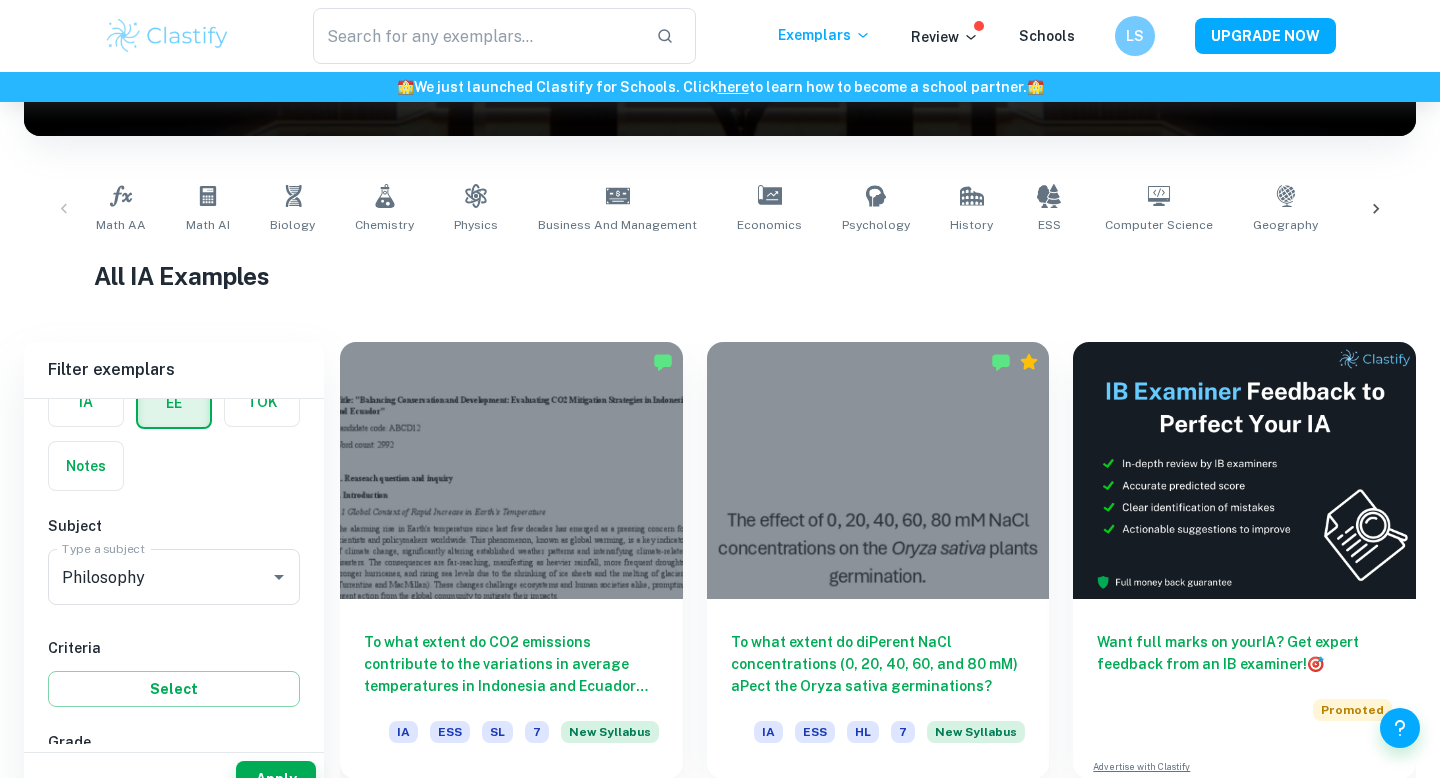 scroll, scrollTop: 370, scrollLeft: 0, axis: vertical 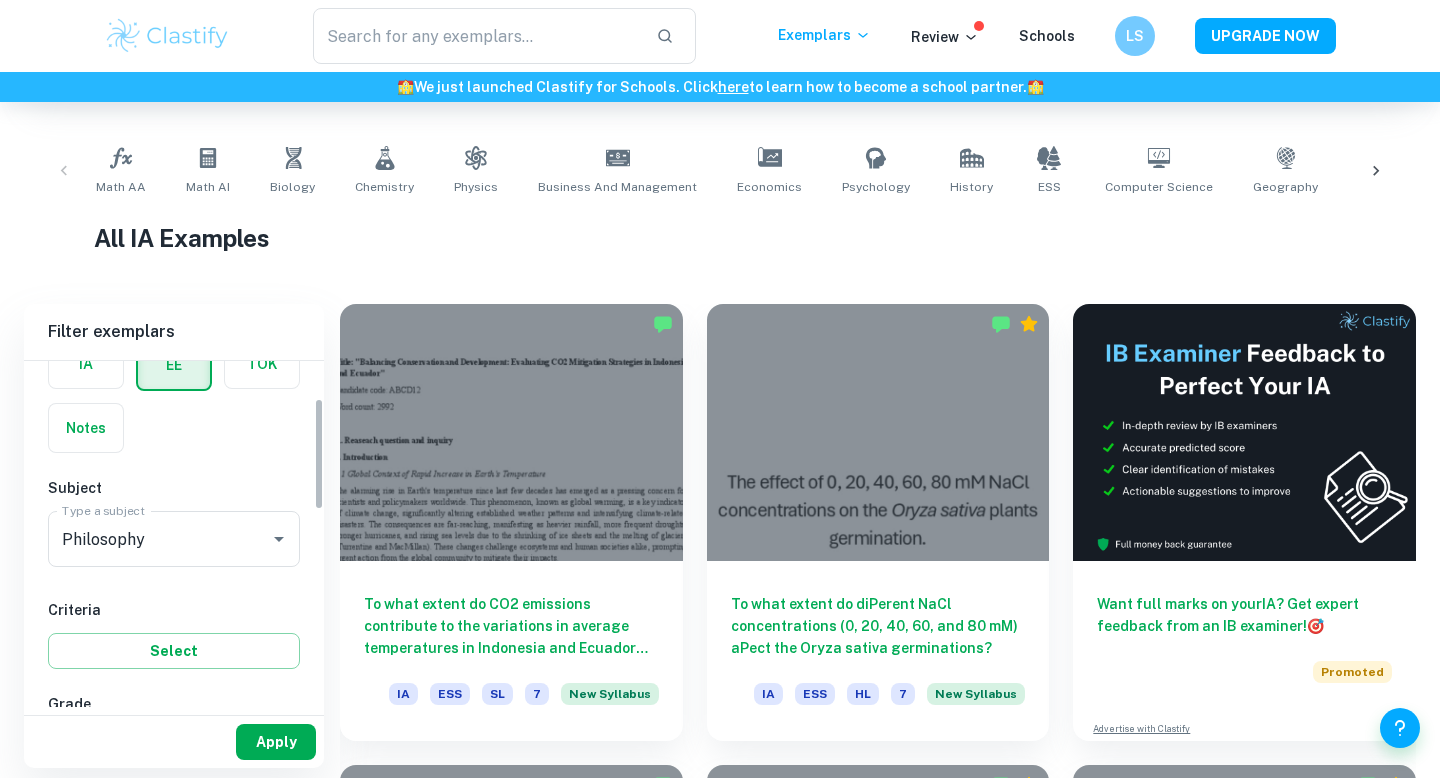 click on "Apply" at bounding box center (276, 742) 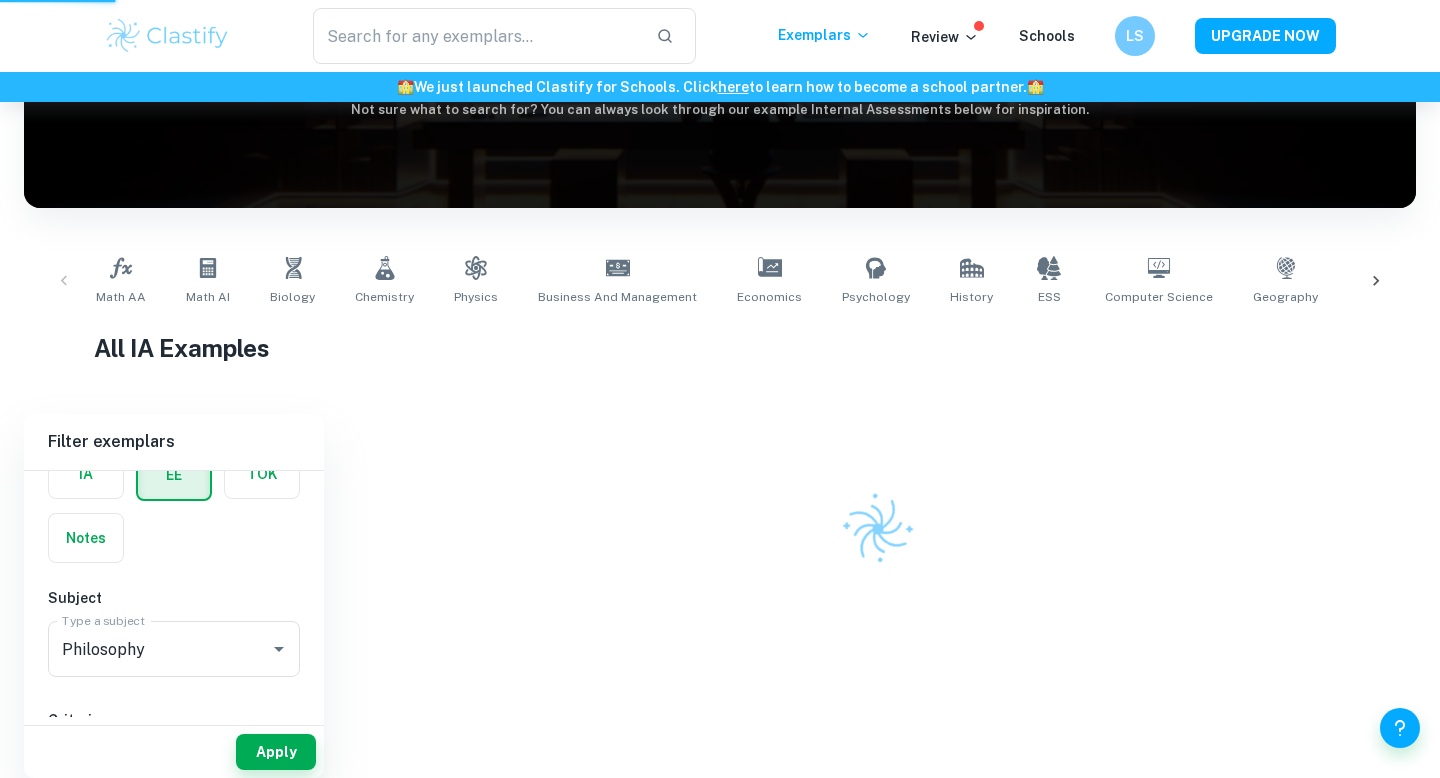 scroll, scrollTop: 230, scrollLeft: 0, axis: vertical 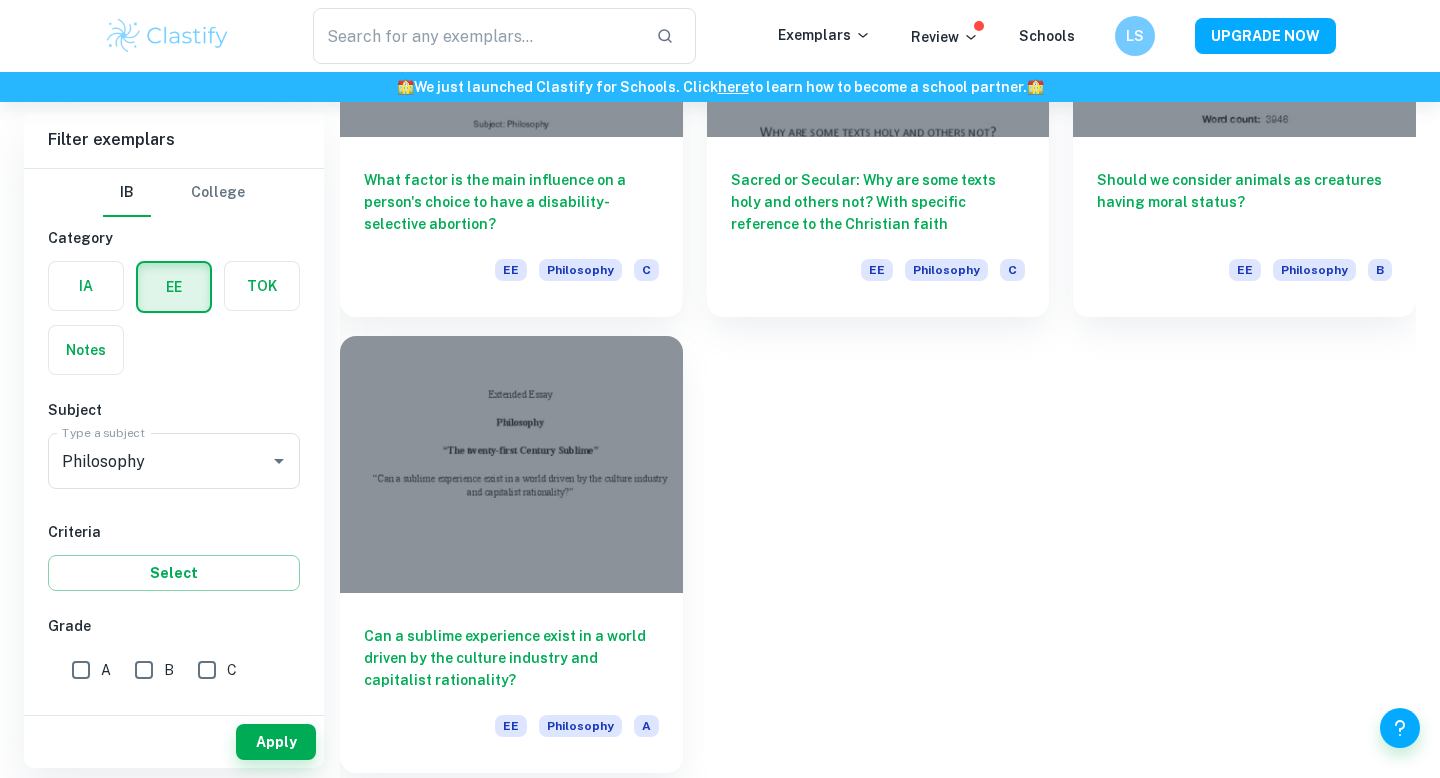 click on "Can a sublime experience exist in a world driven by the culture industry and capitalist rationality?" at bounding box center (511, 658) 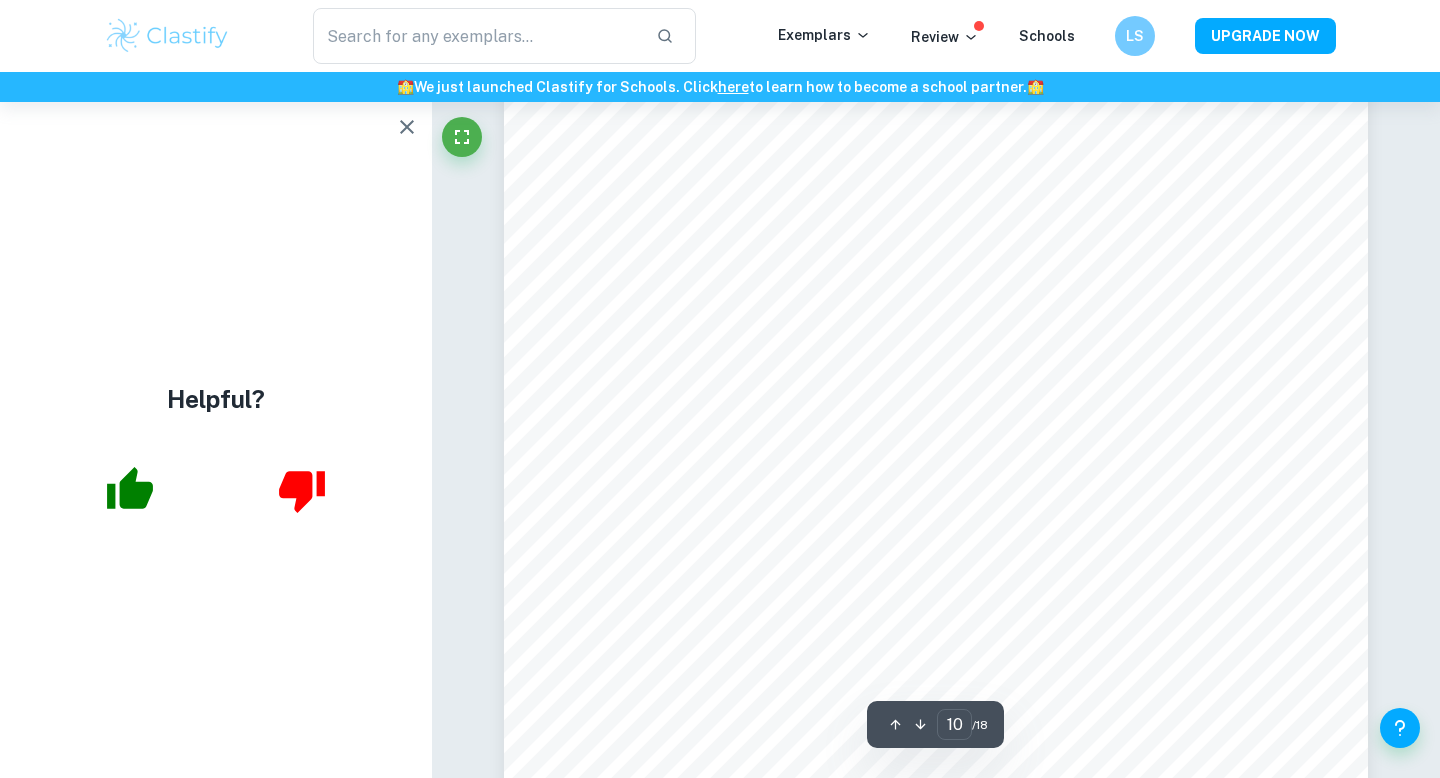 scroll, scrollTop: 11647, scrollLeft: 0, axis: vertical 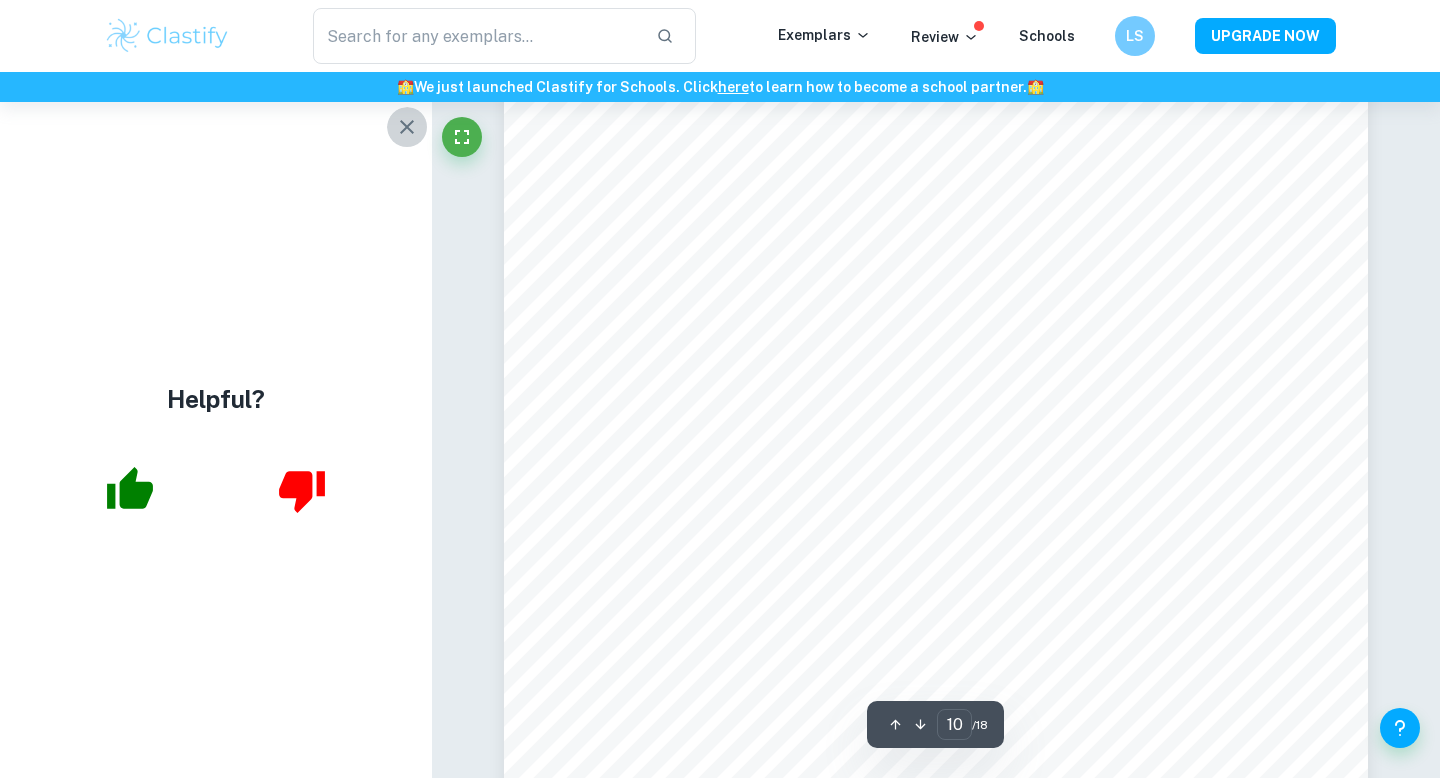 click 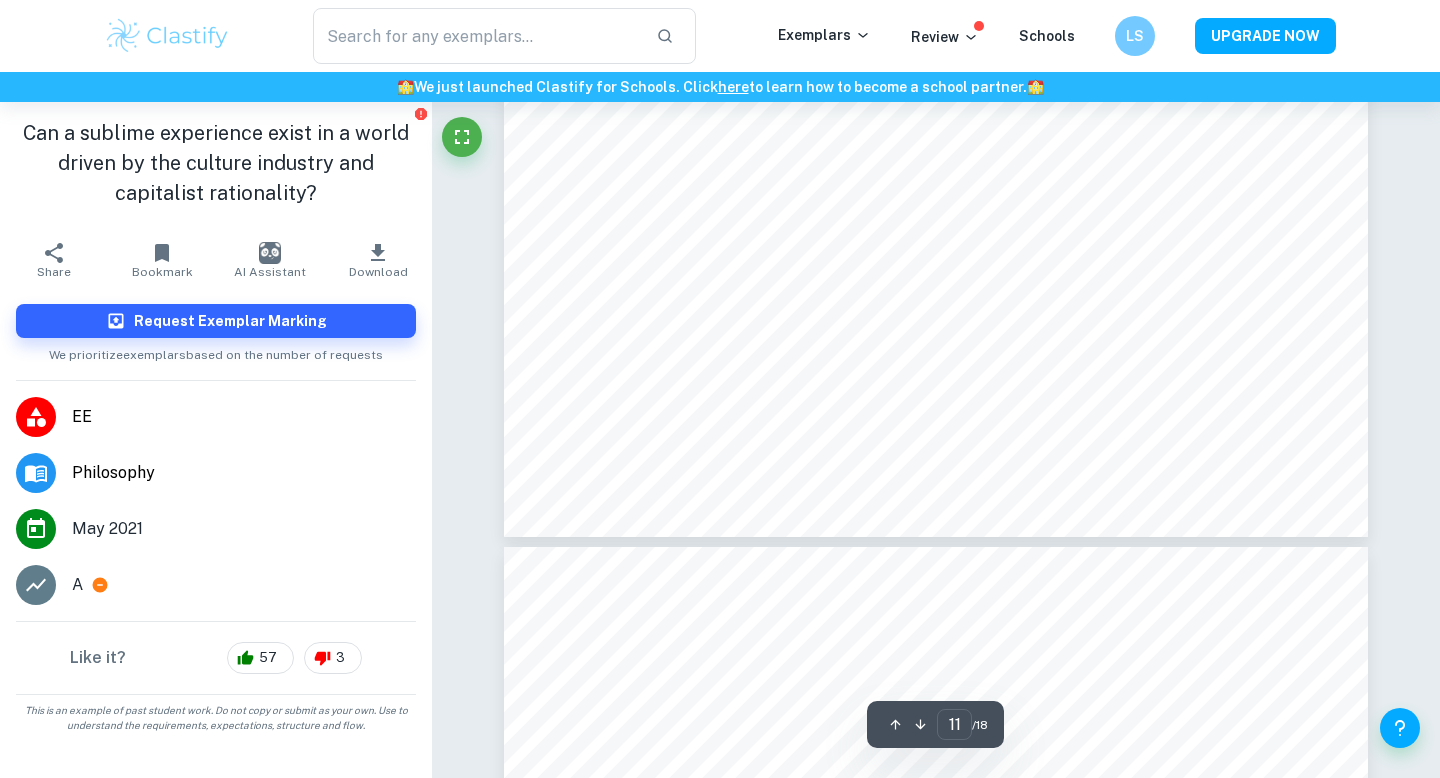 type on "12" 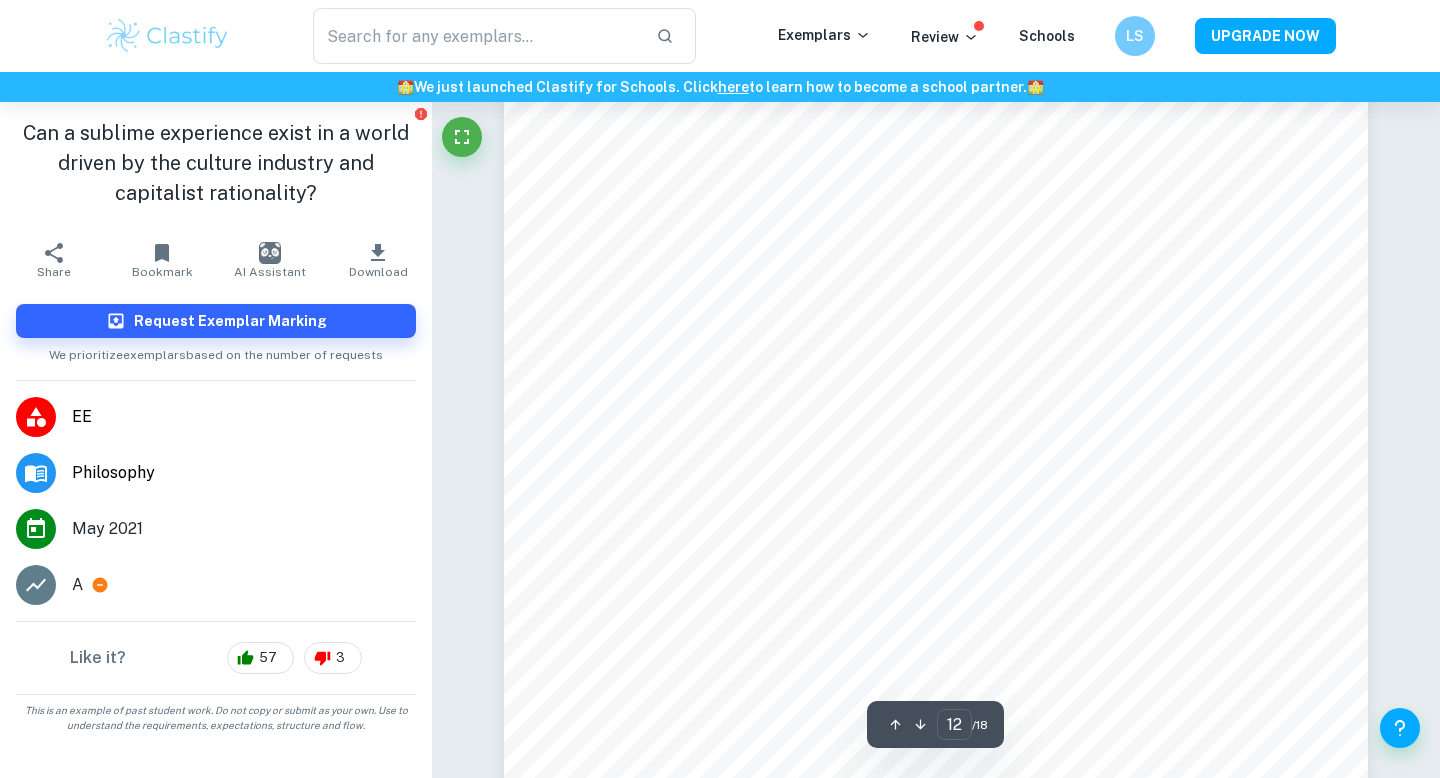 scroll, scrollTop: 14144, scrollLeft: 0, axis: vertical 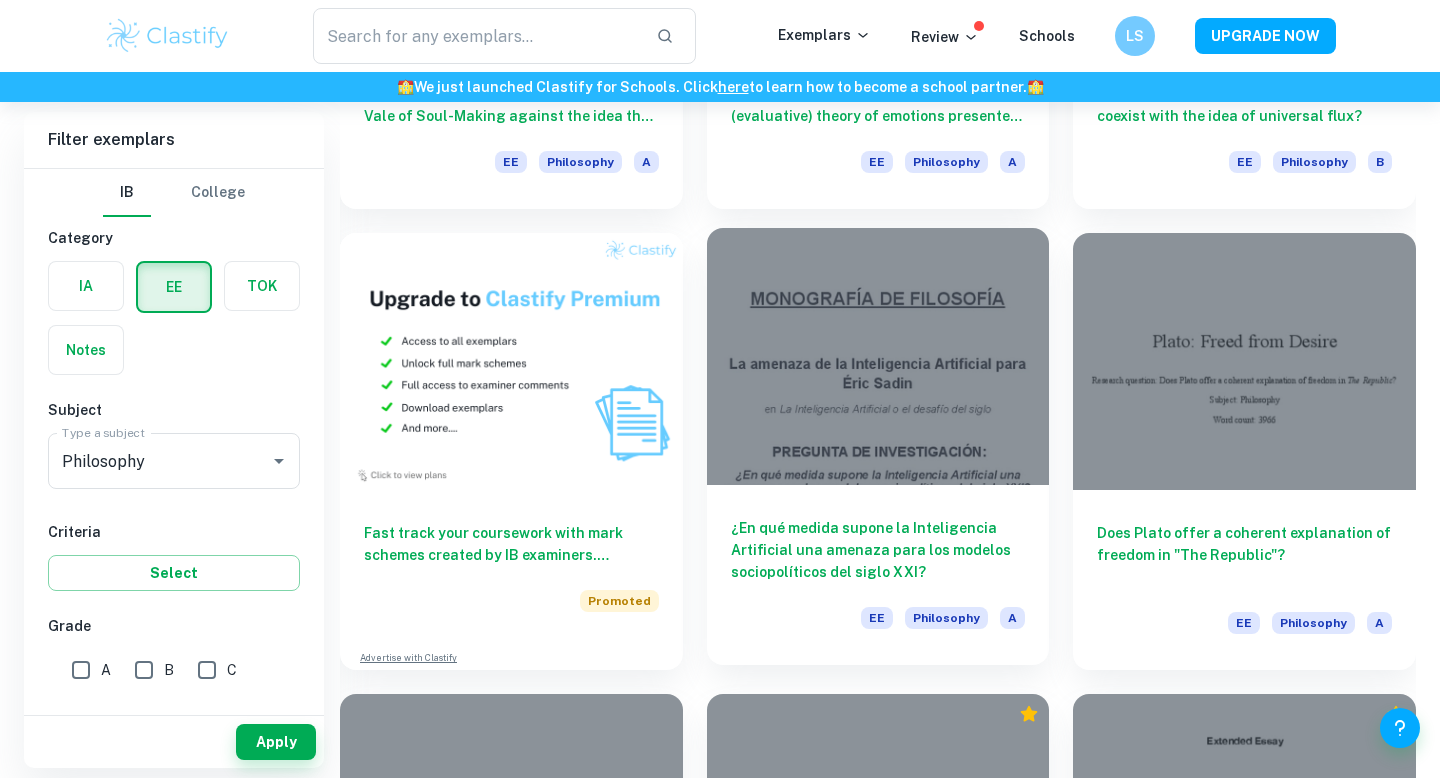 click on "¿En qué medida supone la Inteligencia Artificial una amenaza para los modelos sociopolíticos del siglo XXI?" at bounding box center [878, 550] 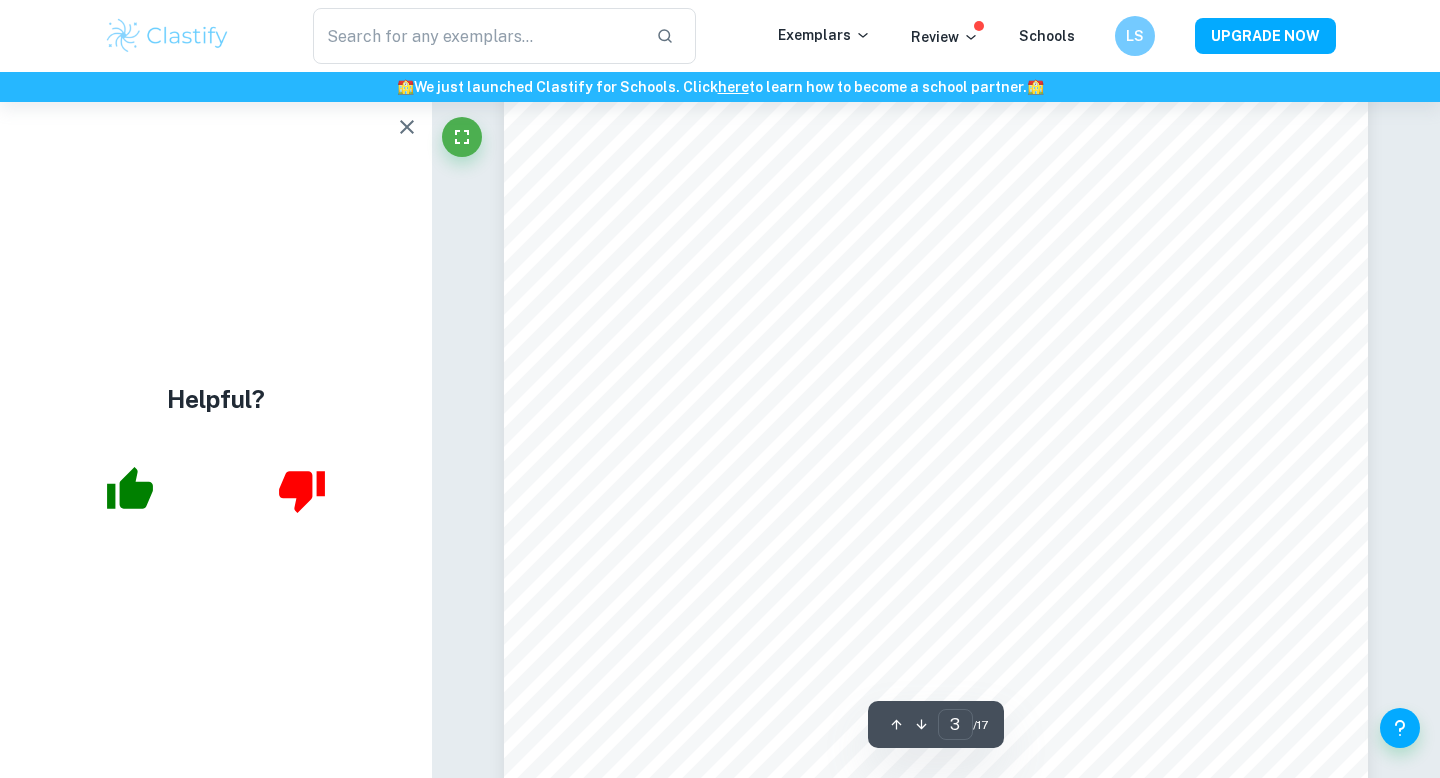 scroll, scrollTop: 3443, scrollLeft: 0, axis: vertical 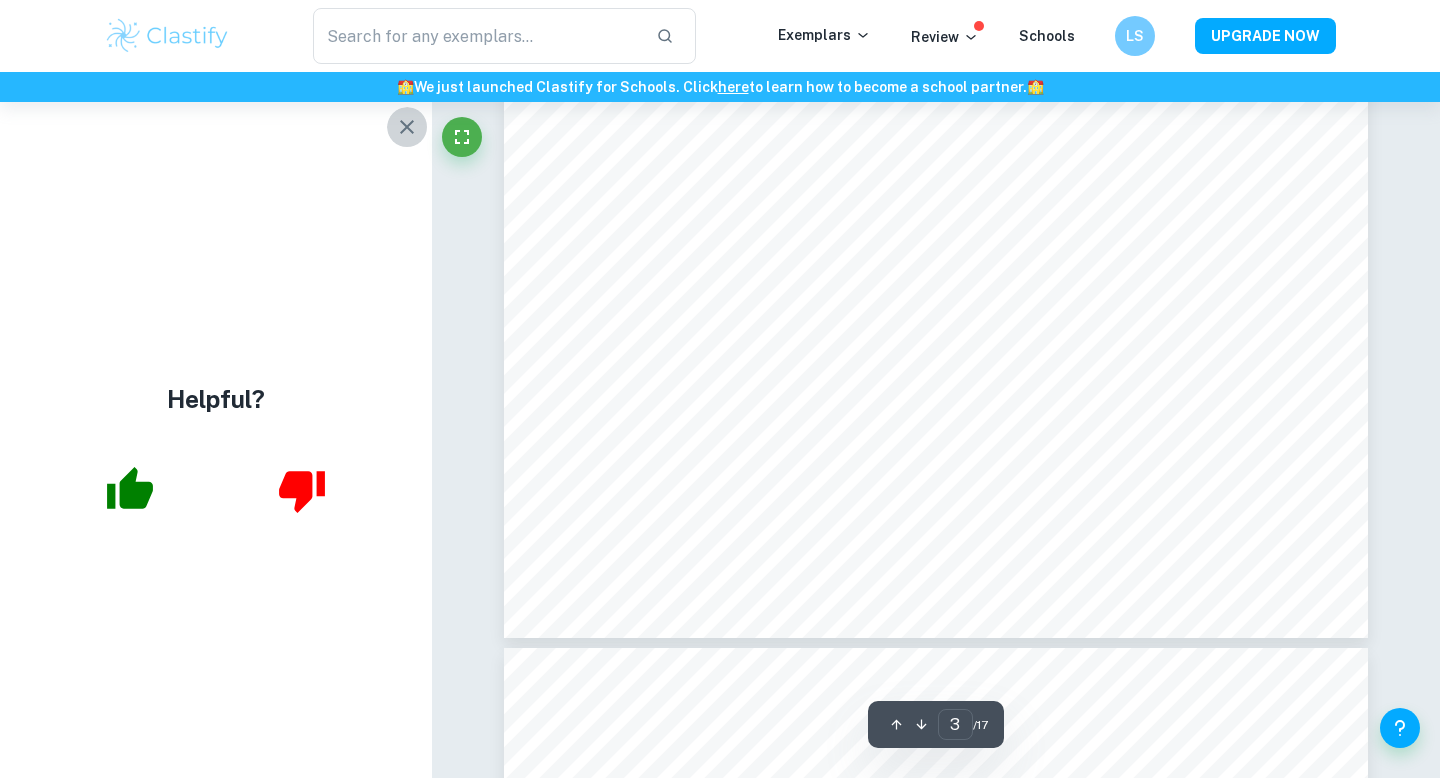 click 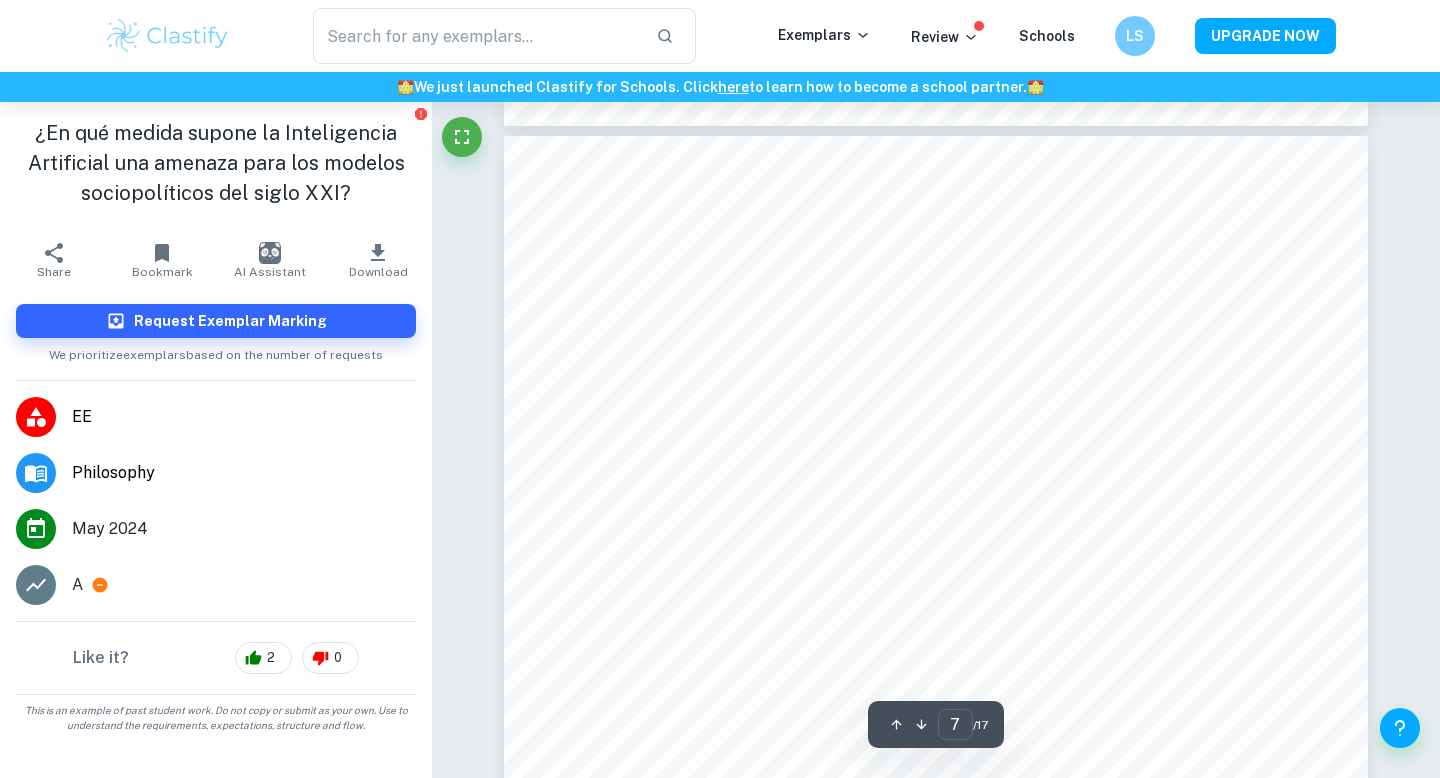 scroll, scrollTop: 7922, scrollLeft: 0, axis: vertical 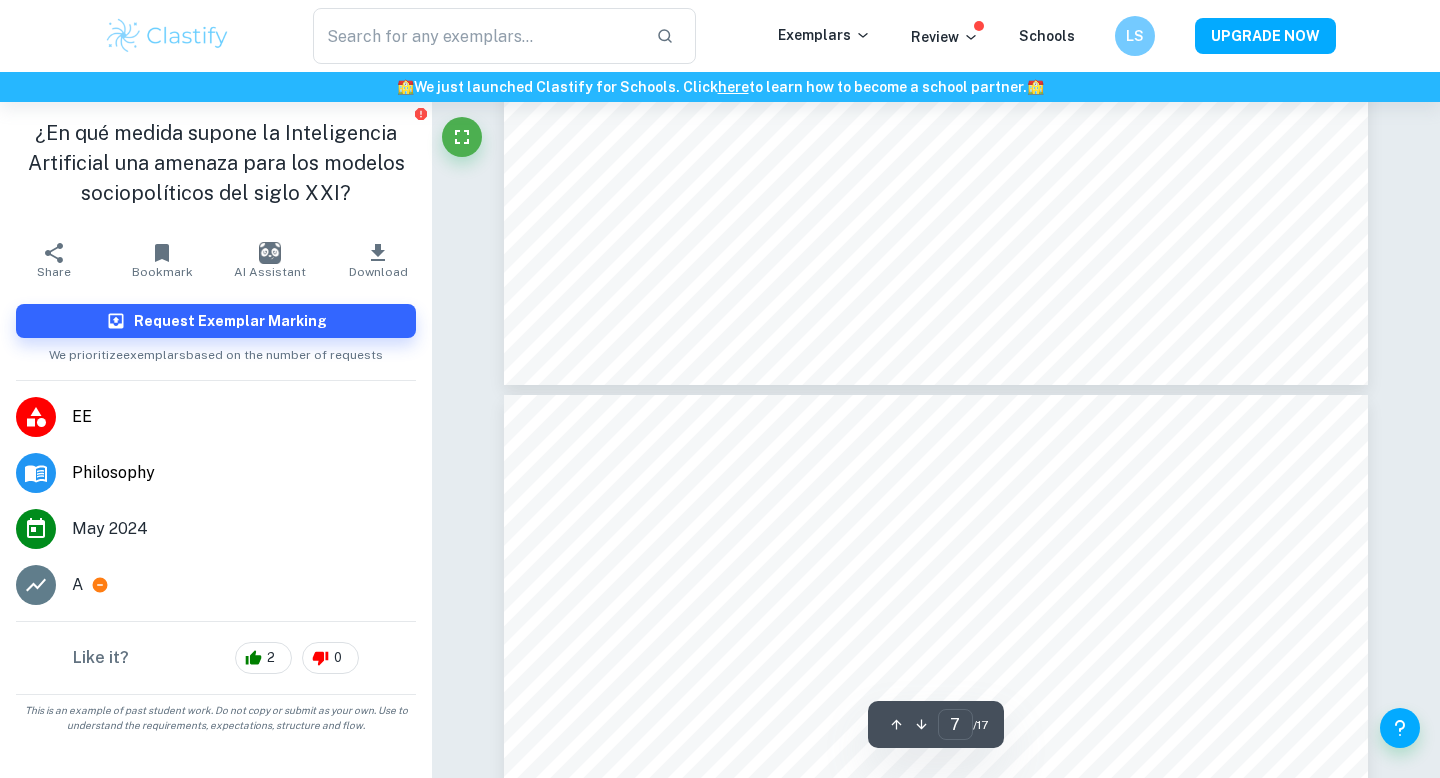 type on "8" 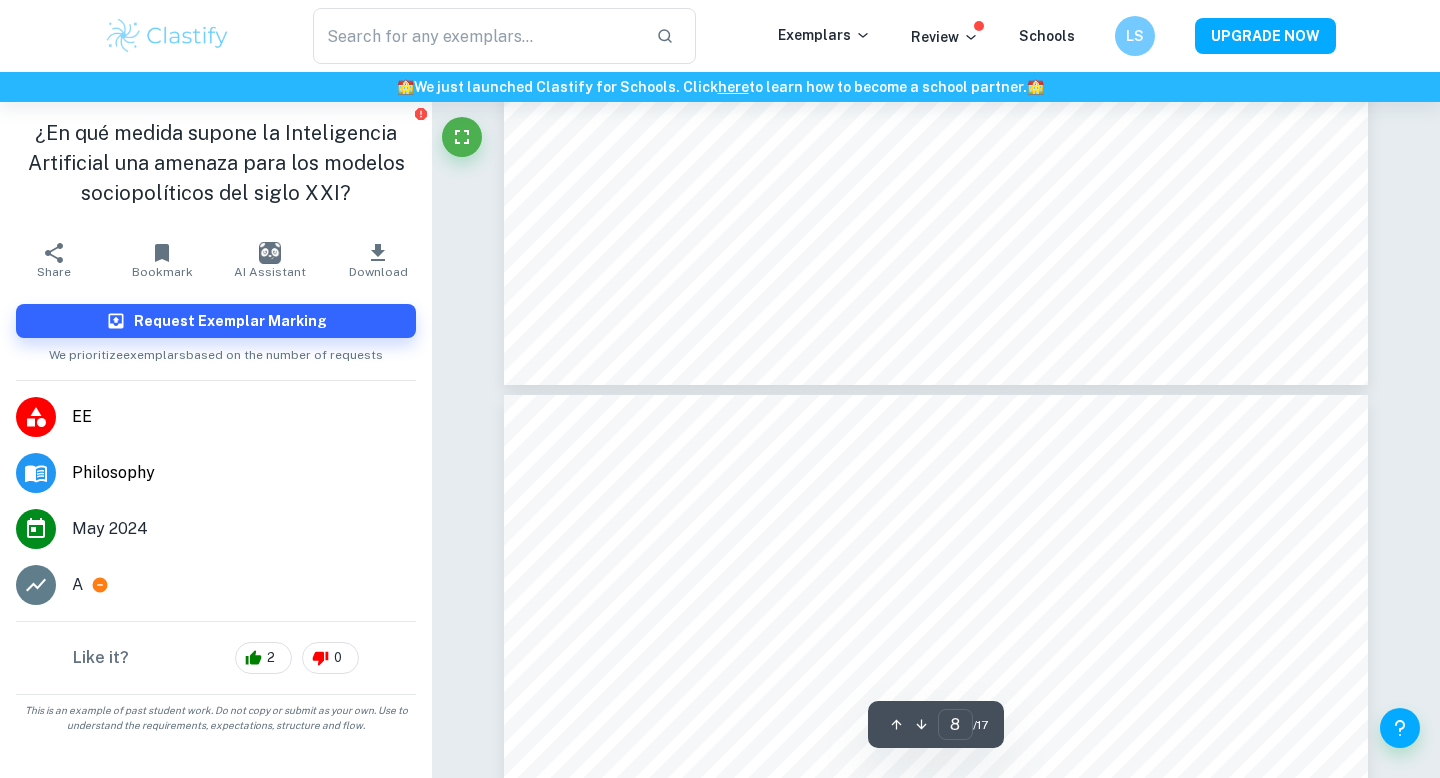scroll, scrollTop: 8640, scrollLeft: 0, axis: vertical 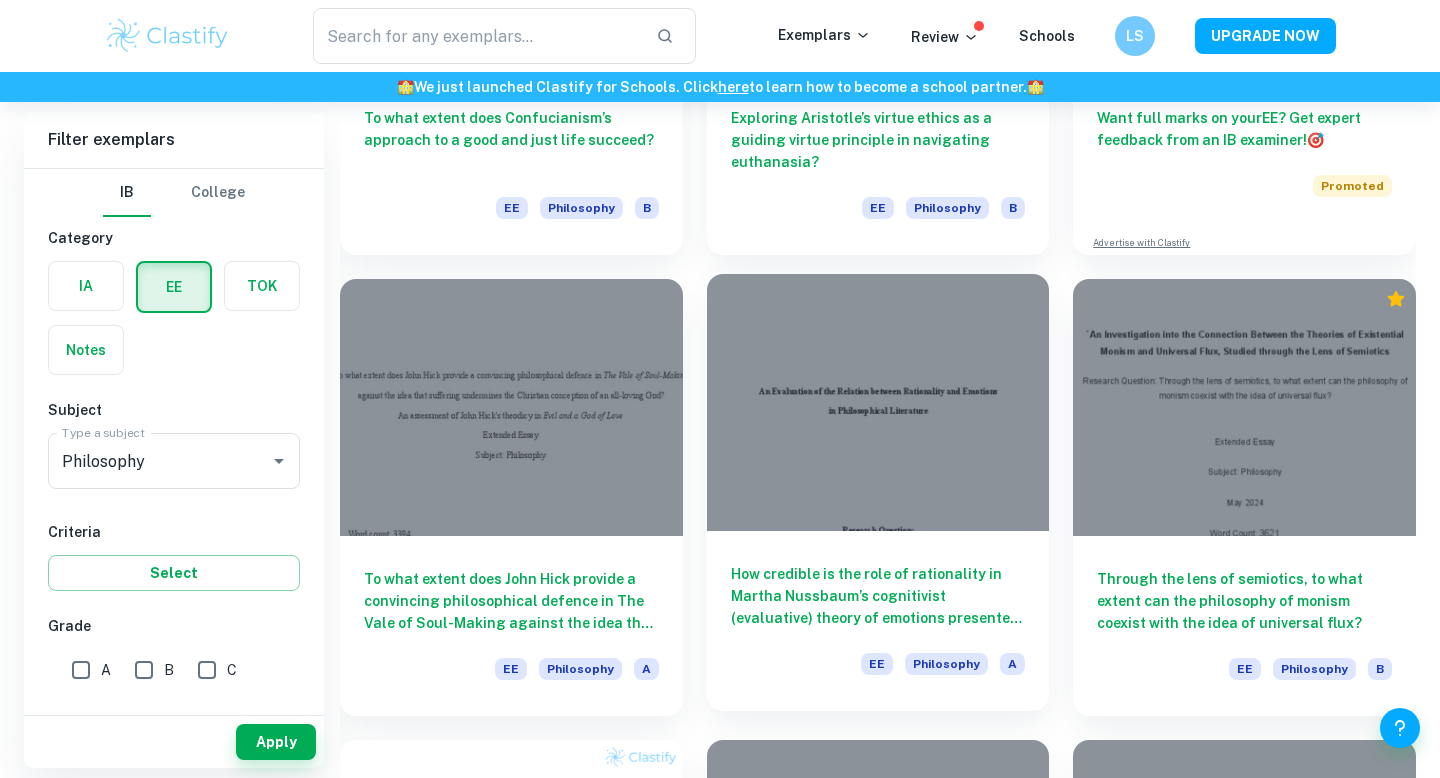 click on "How credible is the role of rationality in Martha Nussbaum’s cognitivist (evaluative) theory of emotions presented in her book Upheavals of Thought – the Intelligence of Emotions?" at bounding box center (878, 596) 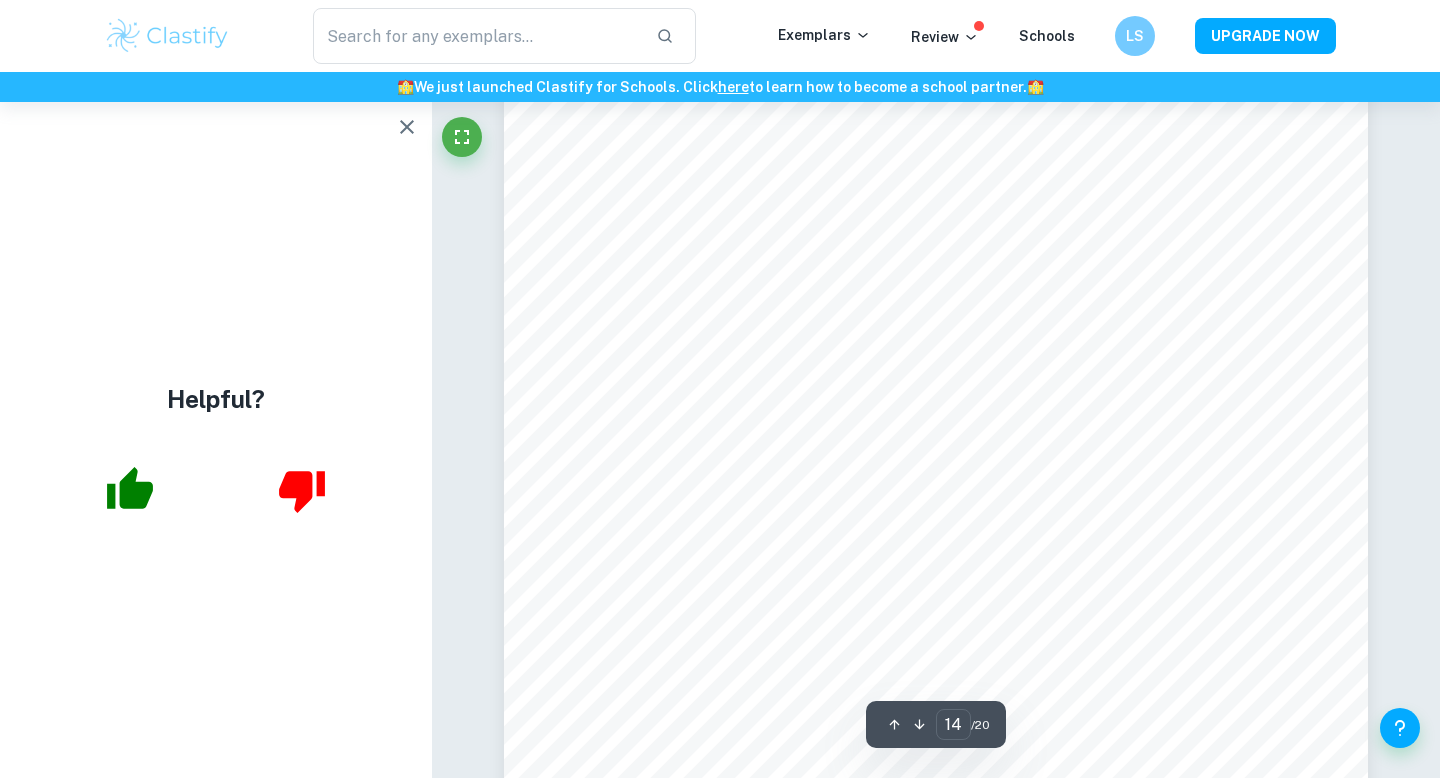 scroll, scrollTop: 16606, scrollLeft: 0, axis: vertical 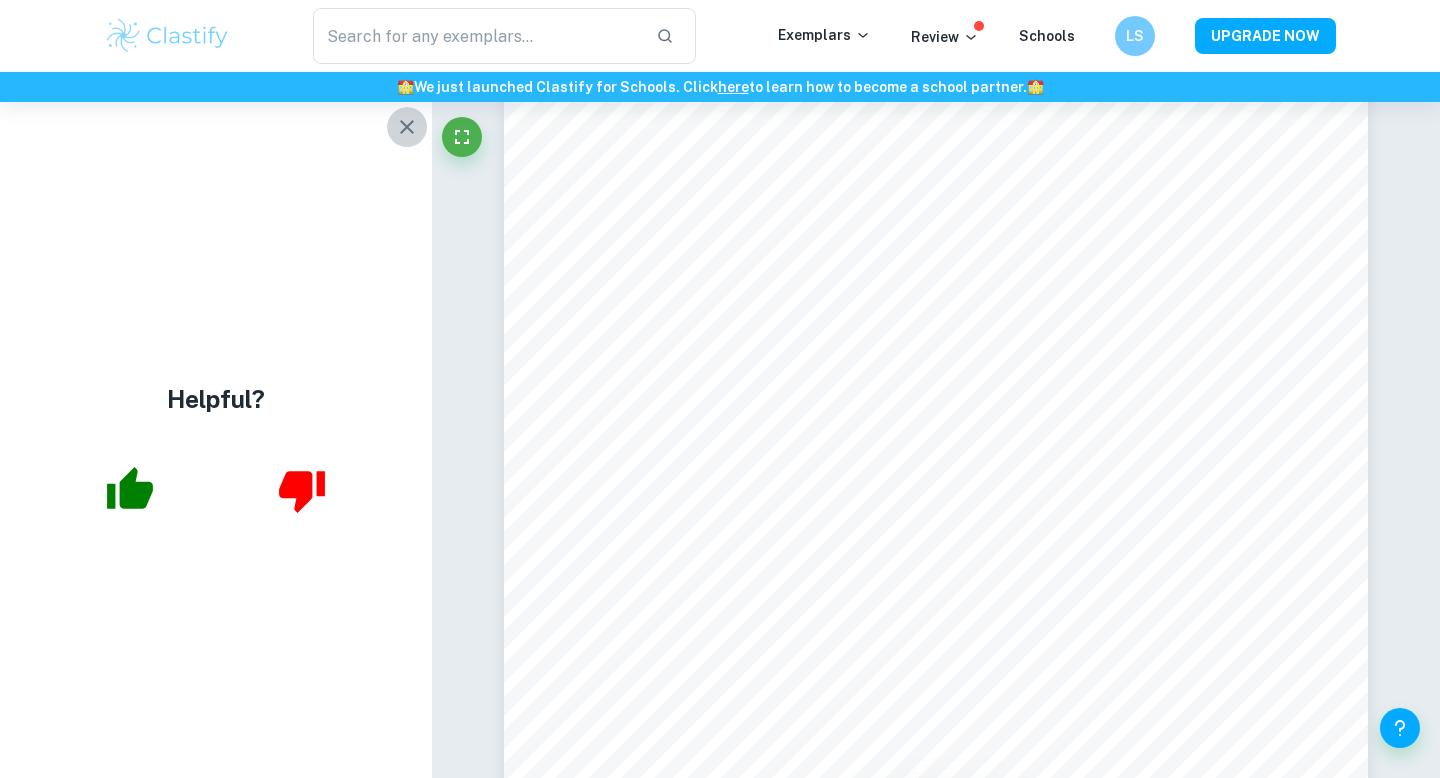 click 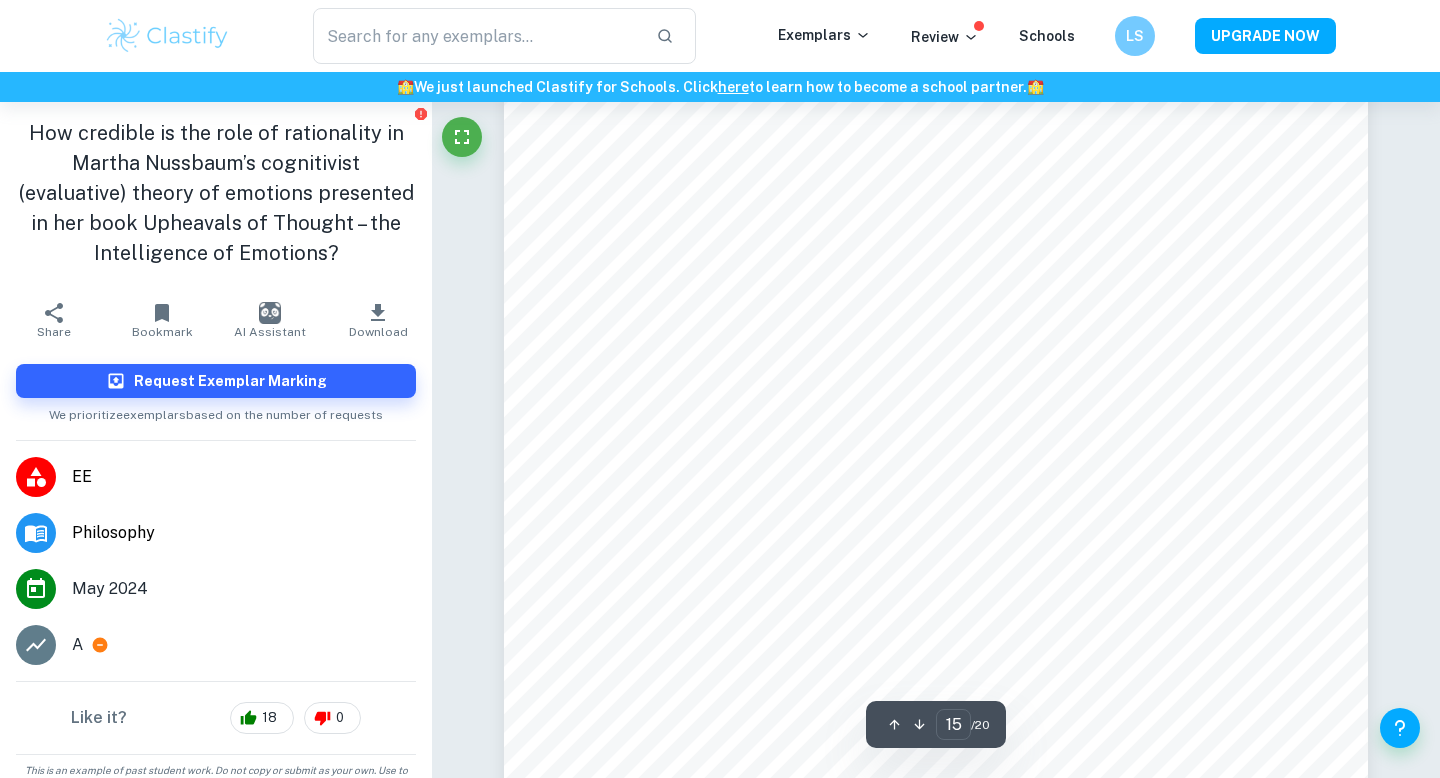 scroll, scrollTop: 18215, scrollLeft: 0, axis: vertical 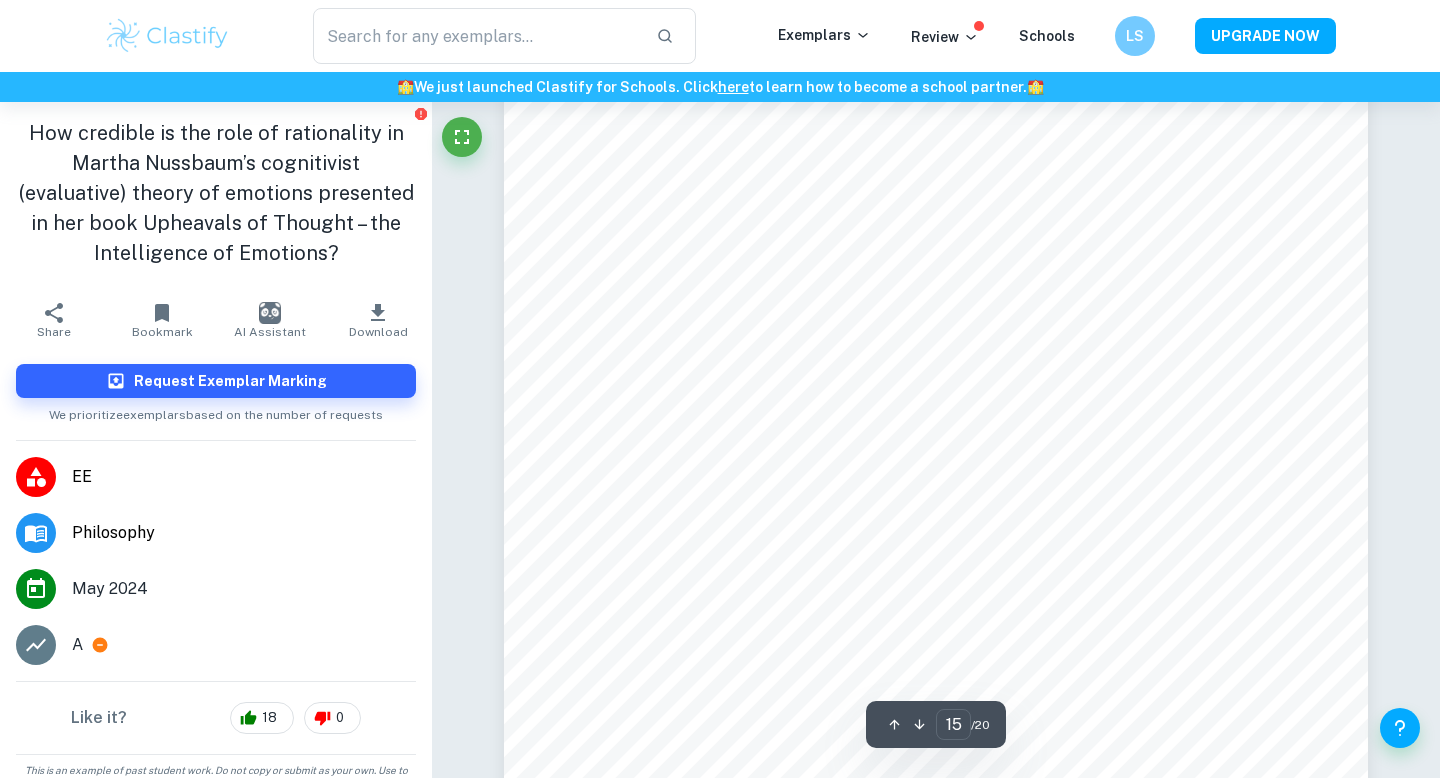 type on "14" 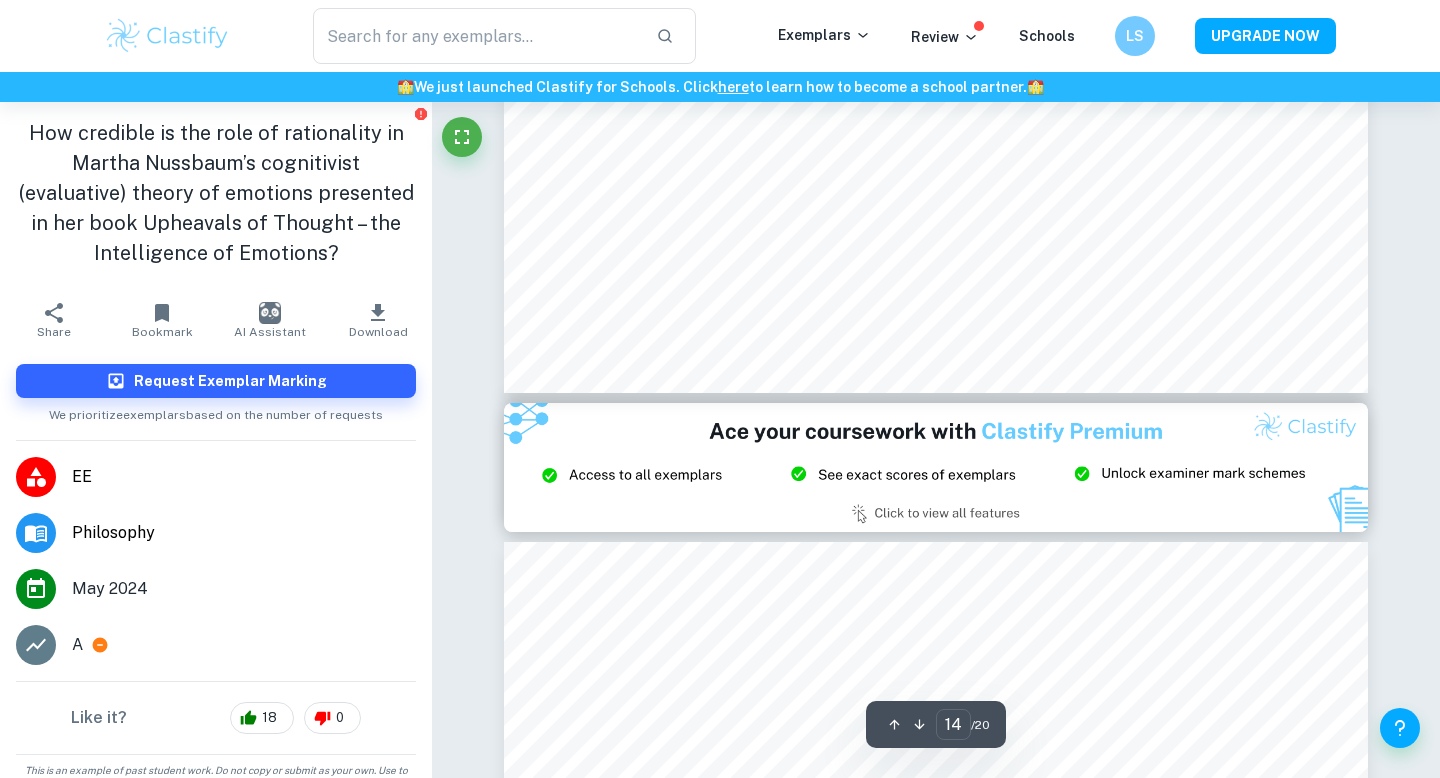 scroll, scrollTop: 17316, scrollLeft: 0, axis: vertical 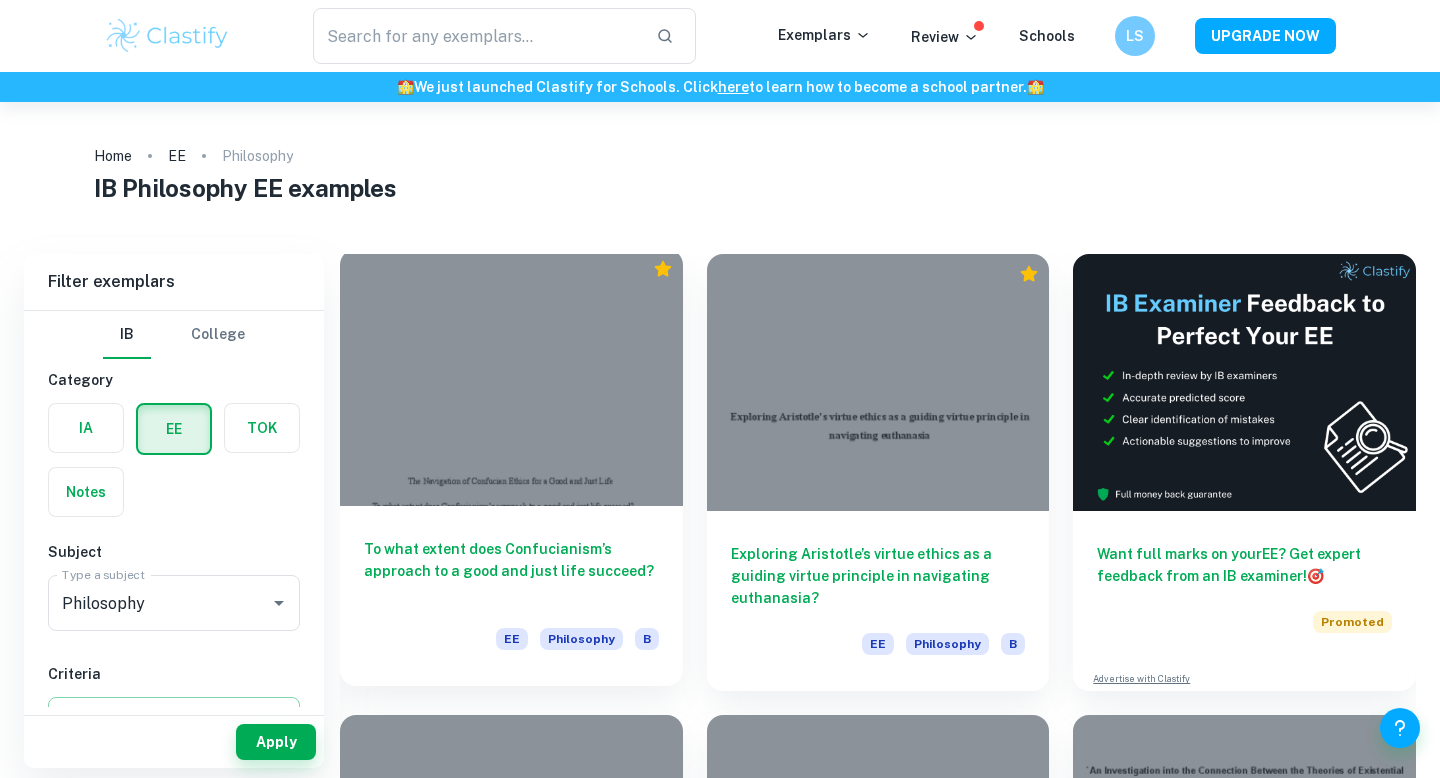 click at bounding box center (511, 377) 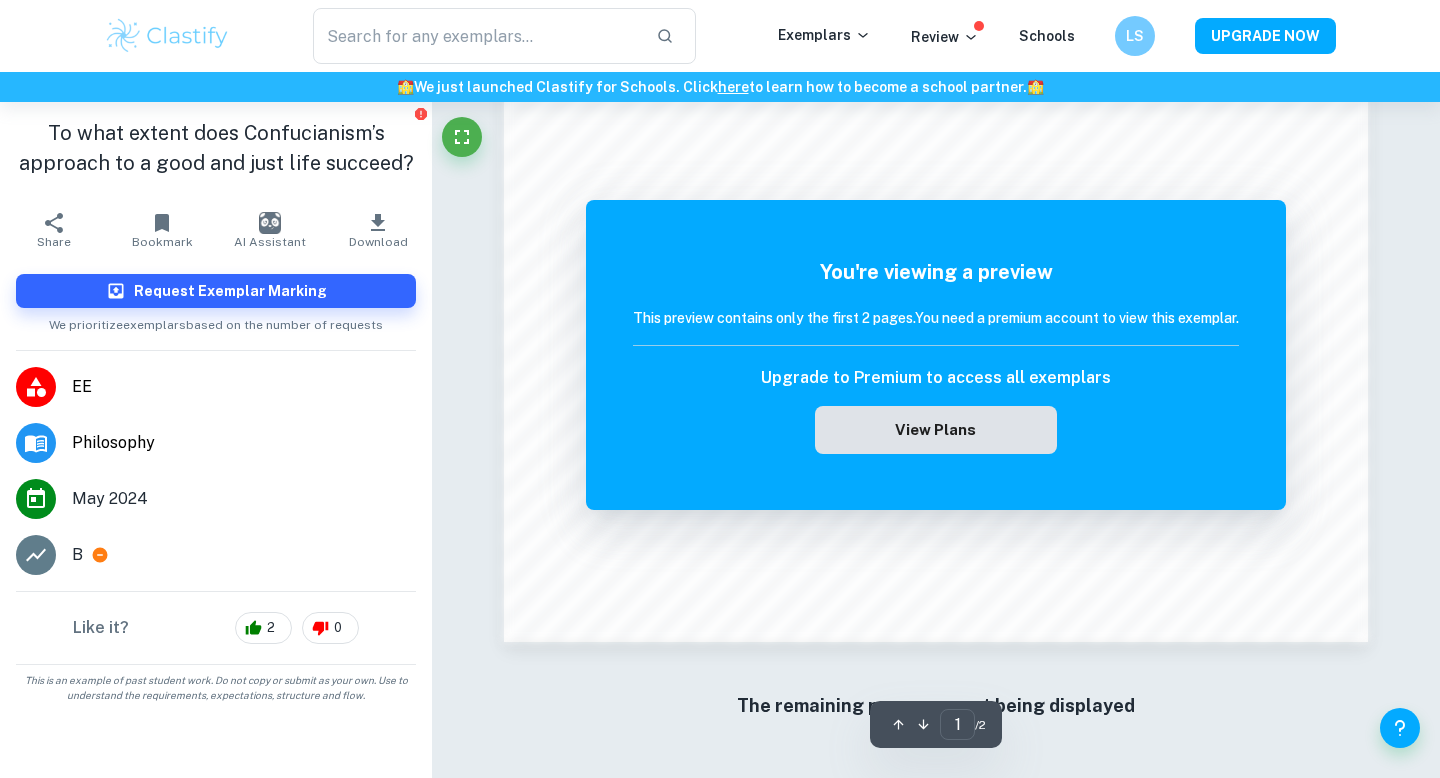 scroll, scrollTop: 1728, scrollLeft: 0, axis: vertical 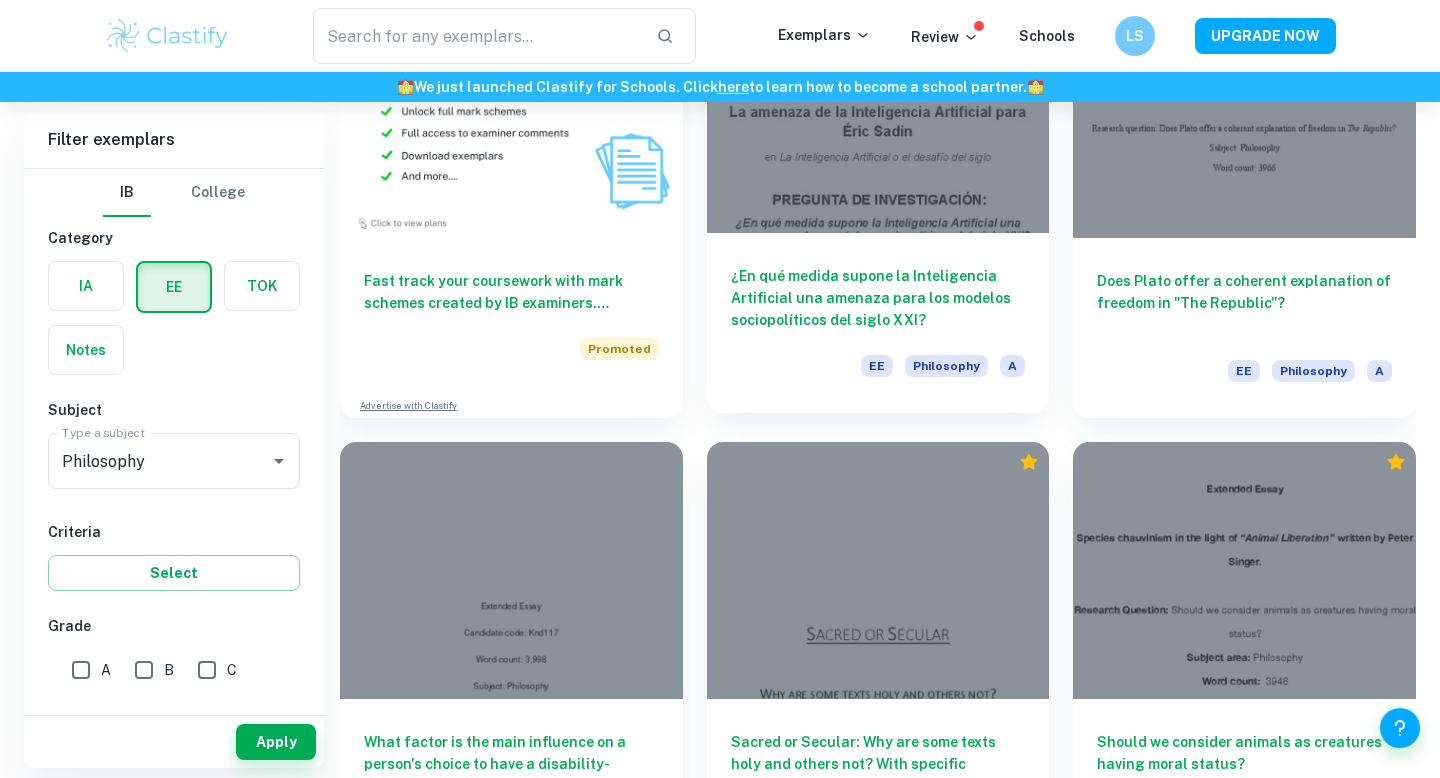 click on "¿En qué medida supone la Inteligencia Artificial una amenaza para los modelos sociopolíticos del siglo XXI?" at bounding box center (878, 298) 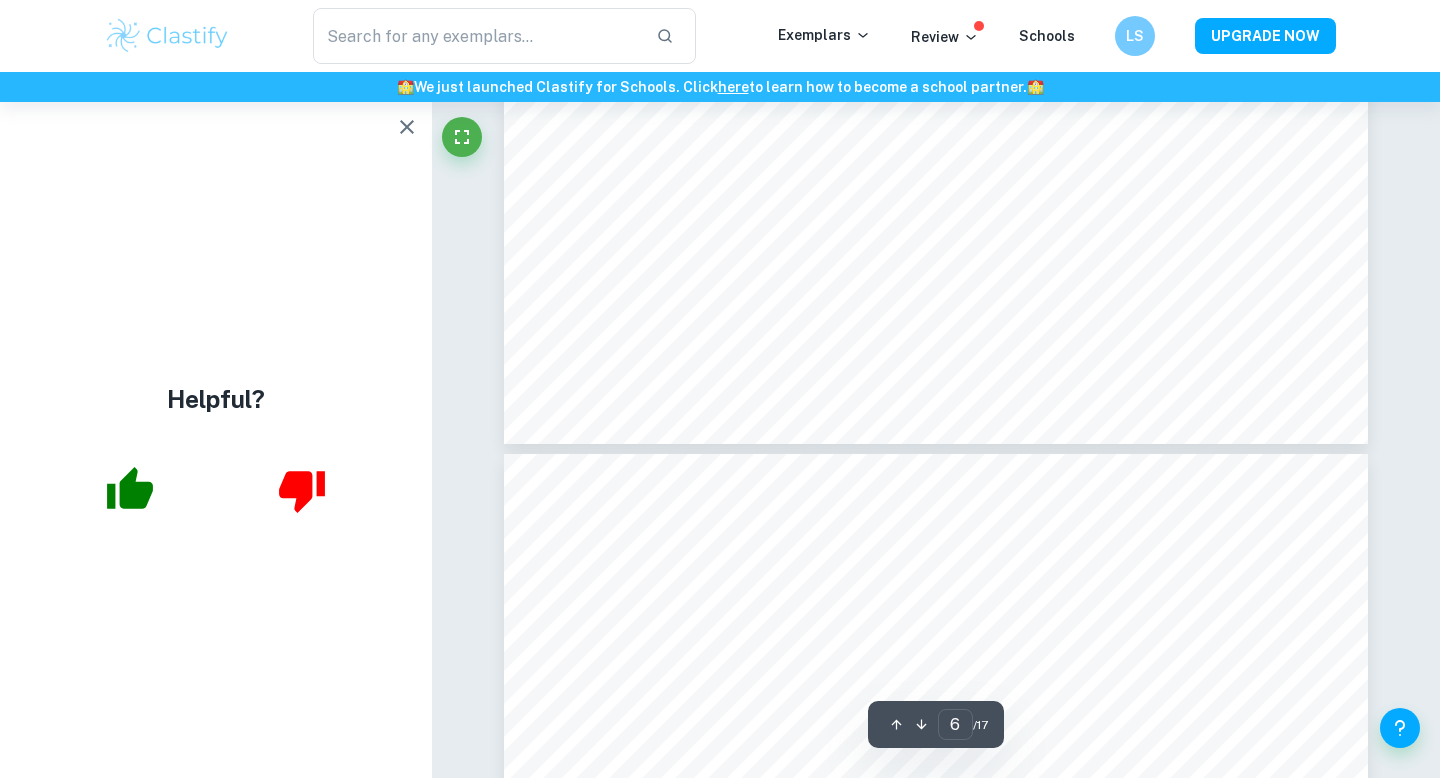 scroll, scrollTop: 7334, scrollLeft: 0, axis: vertical 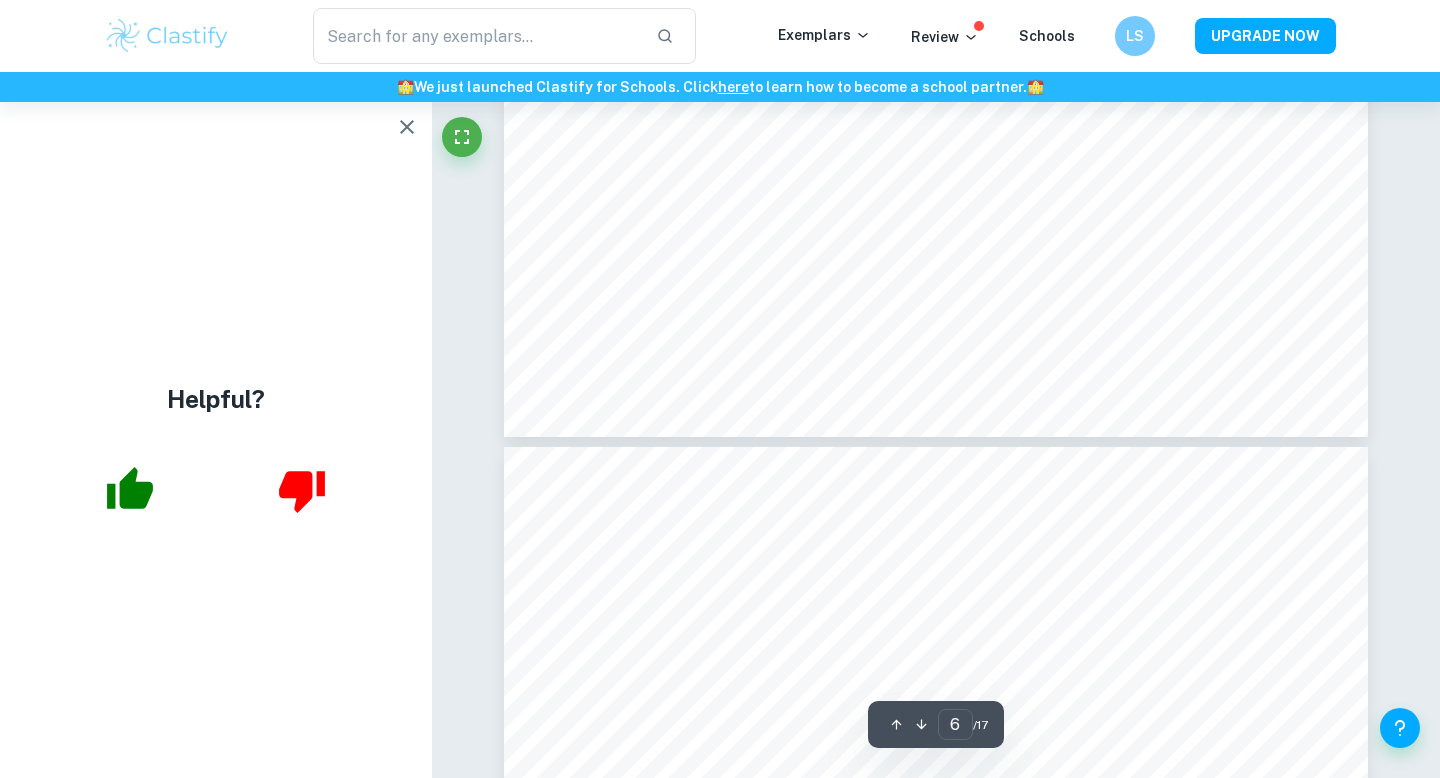 click 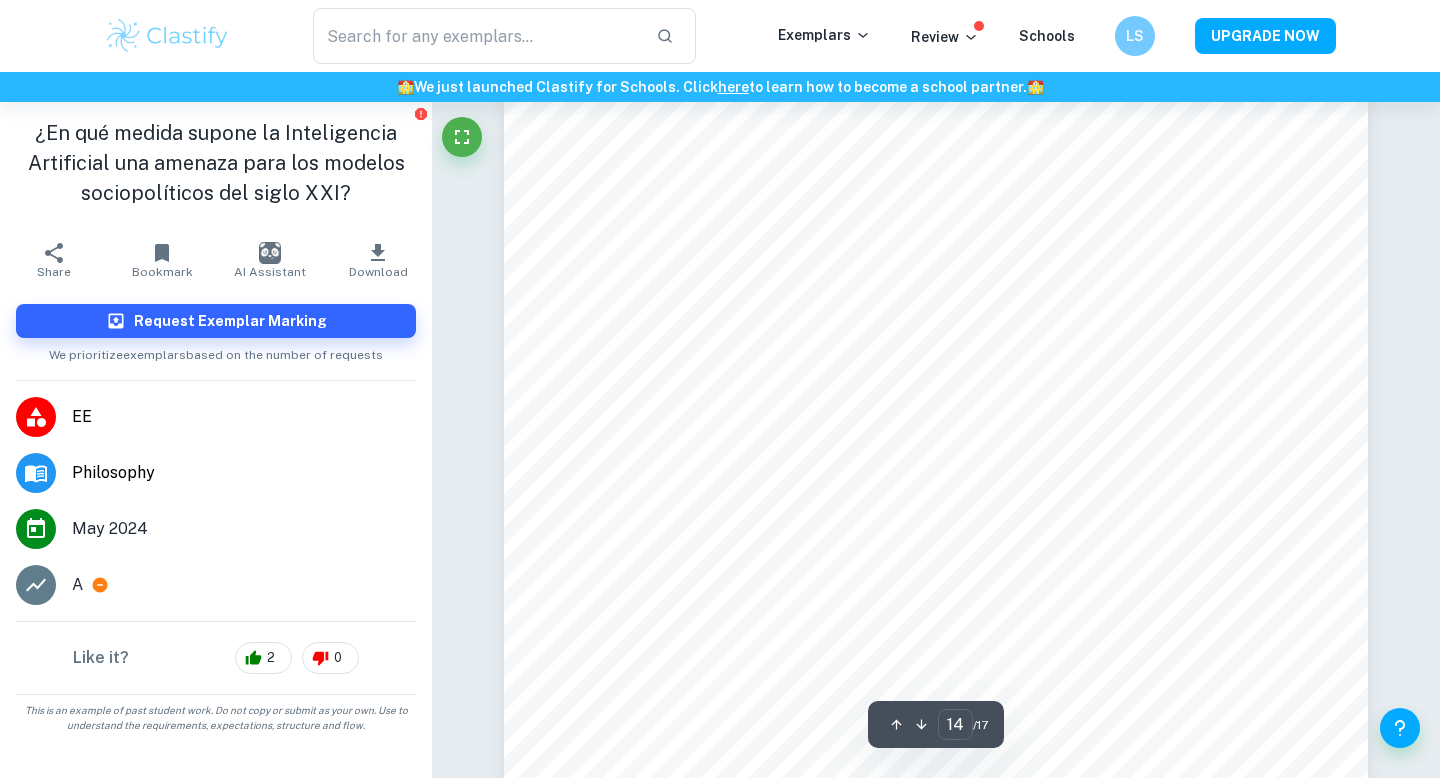 scroll, scrollTop: 16588, scrollLeft: 0, axis: vertical 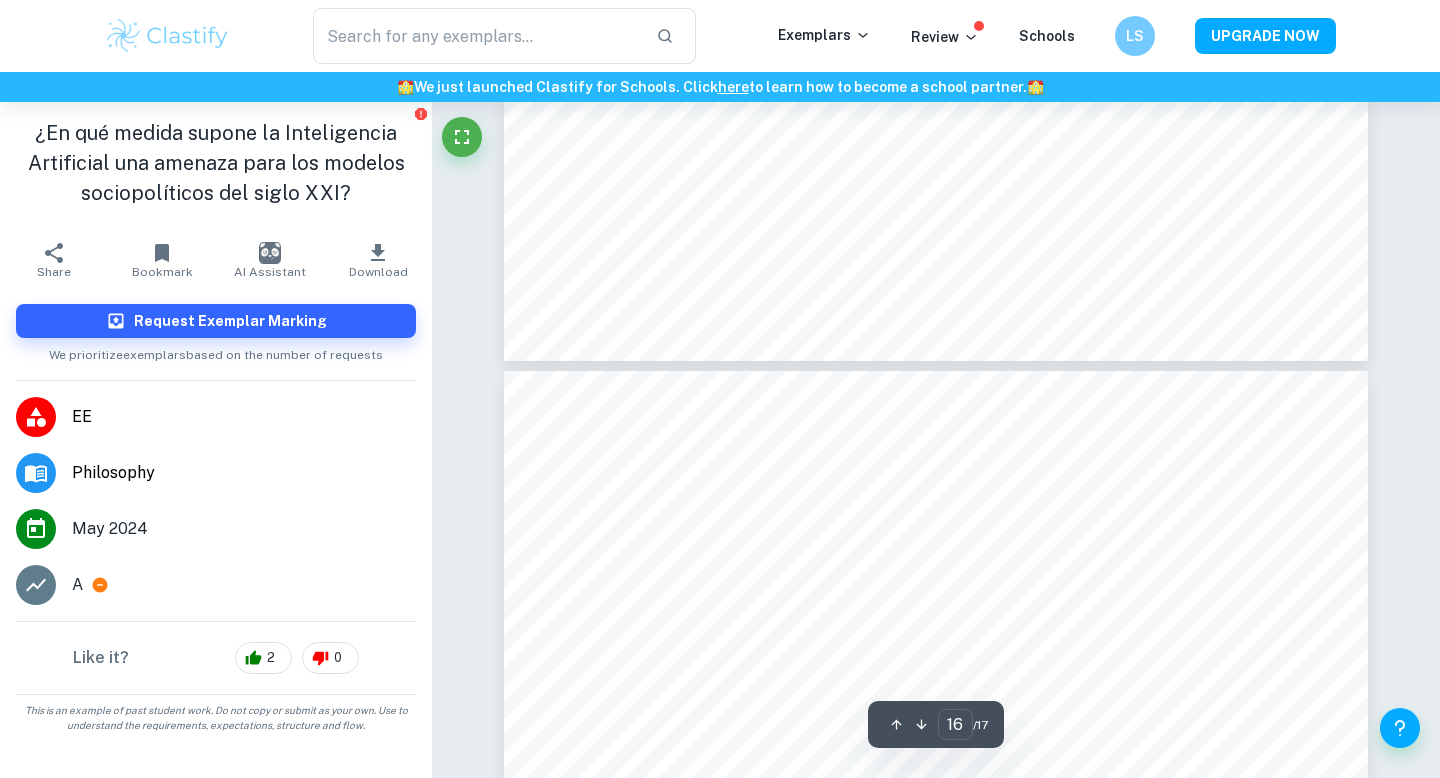 type on "17" 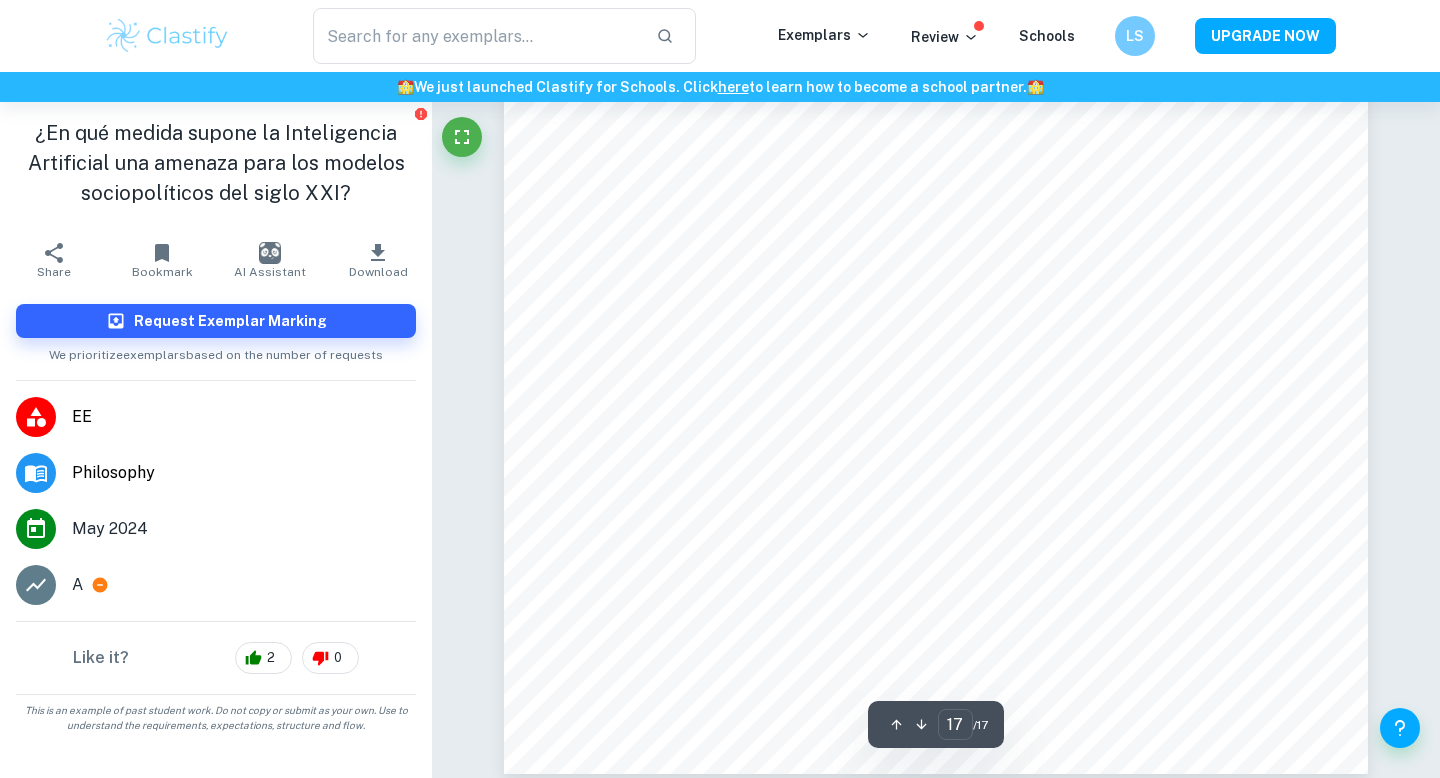 scroll, scrollTop: 20822, scrollLeft: 0, axis: vertical 